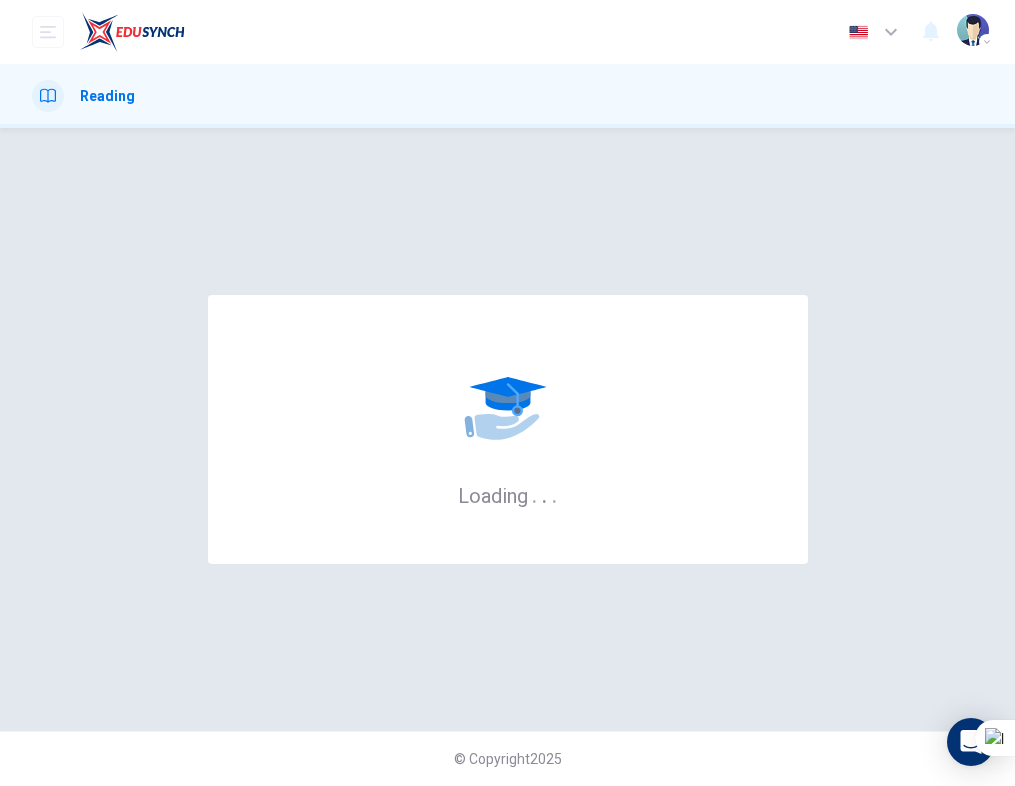 scroll, scrollTop: 0, scrollLeft: 0, axis: both 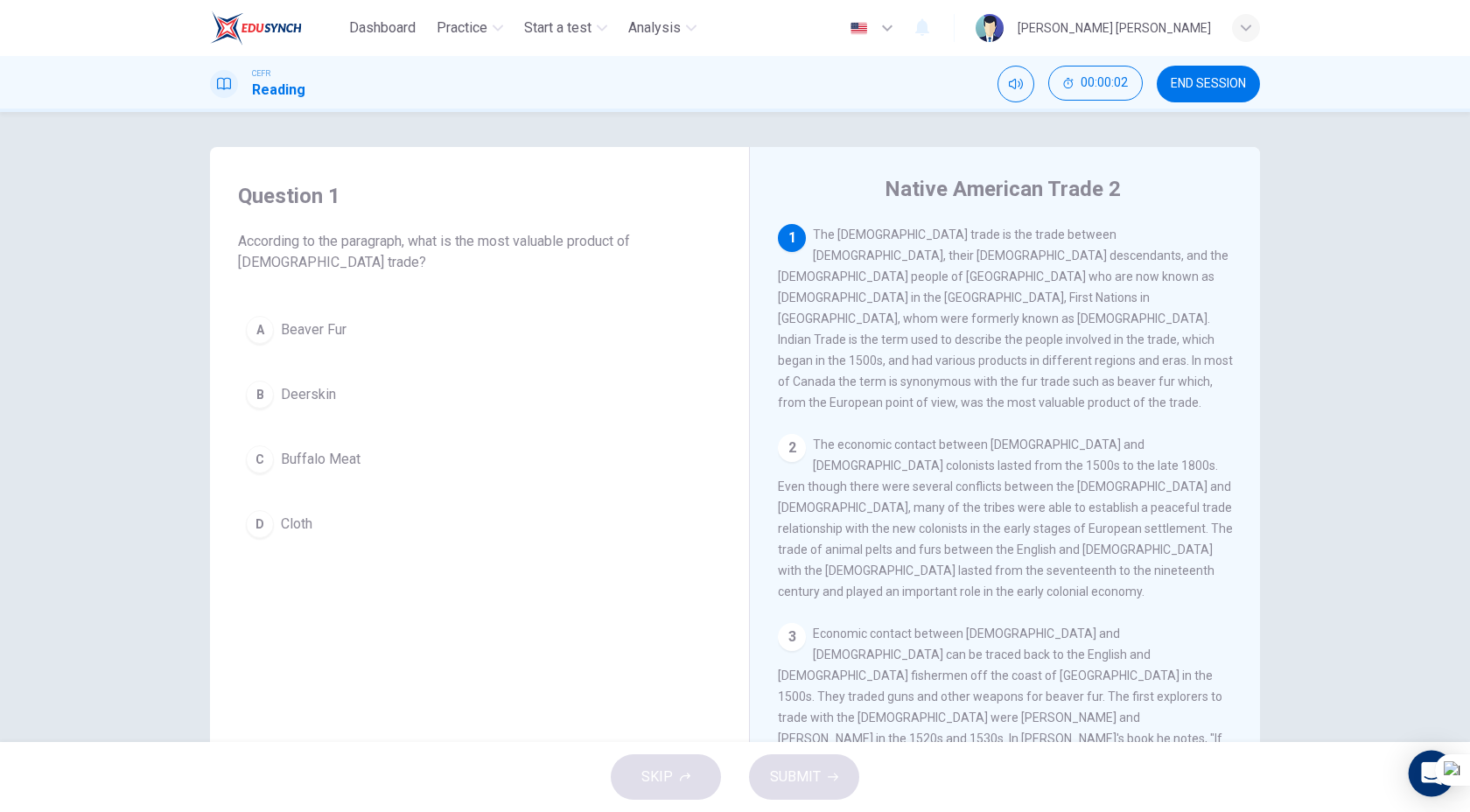 click 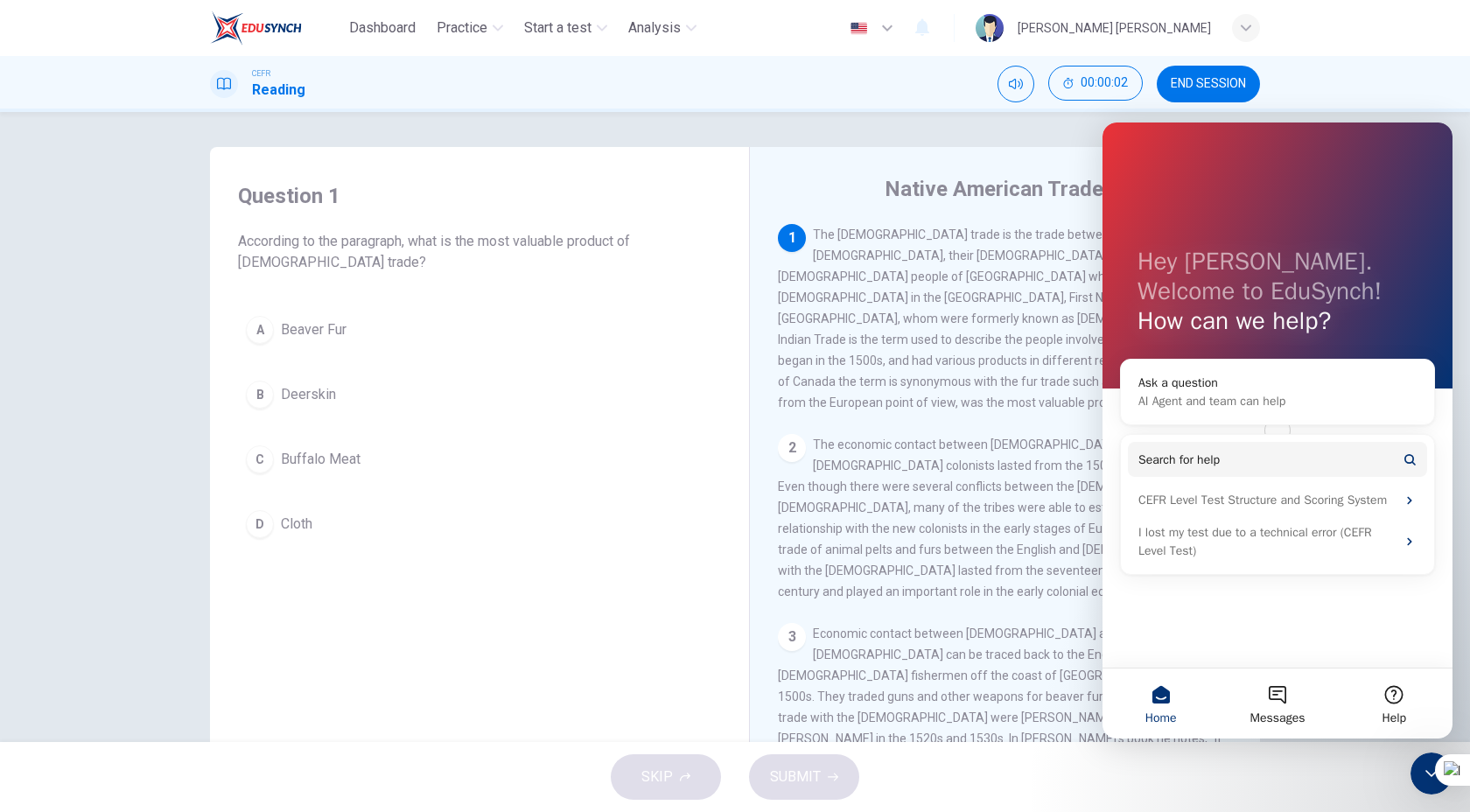 scroll, scrollTop: 0, scrollLeft: 0, axis: both 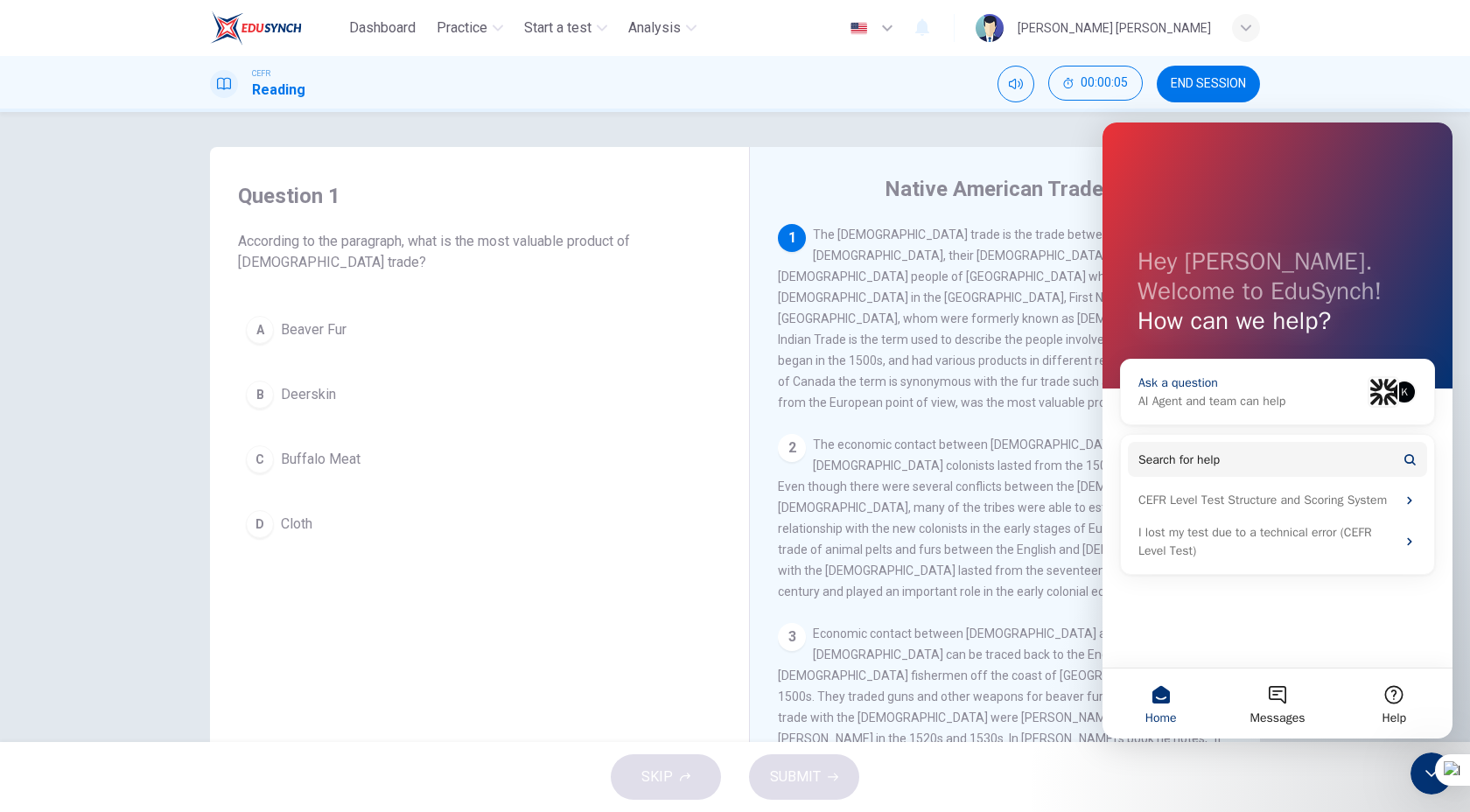 click on "AI Agent and team can help" at bounding box center [1250, 401] 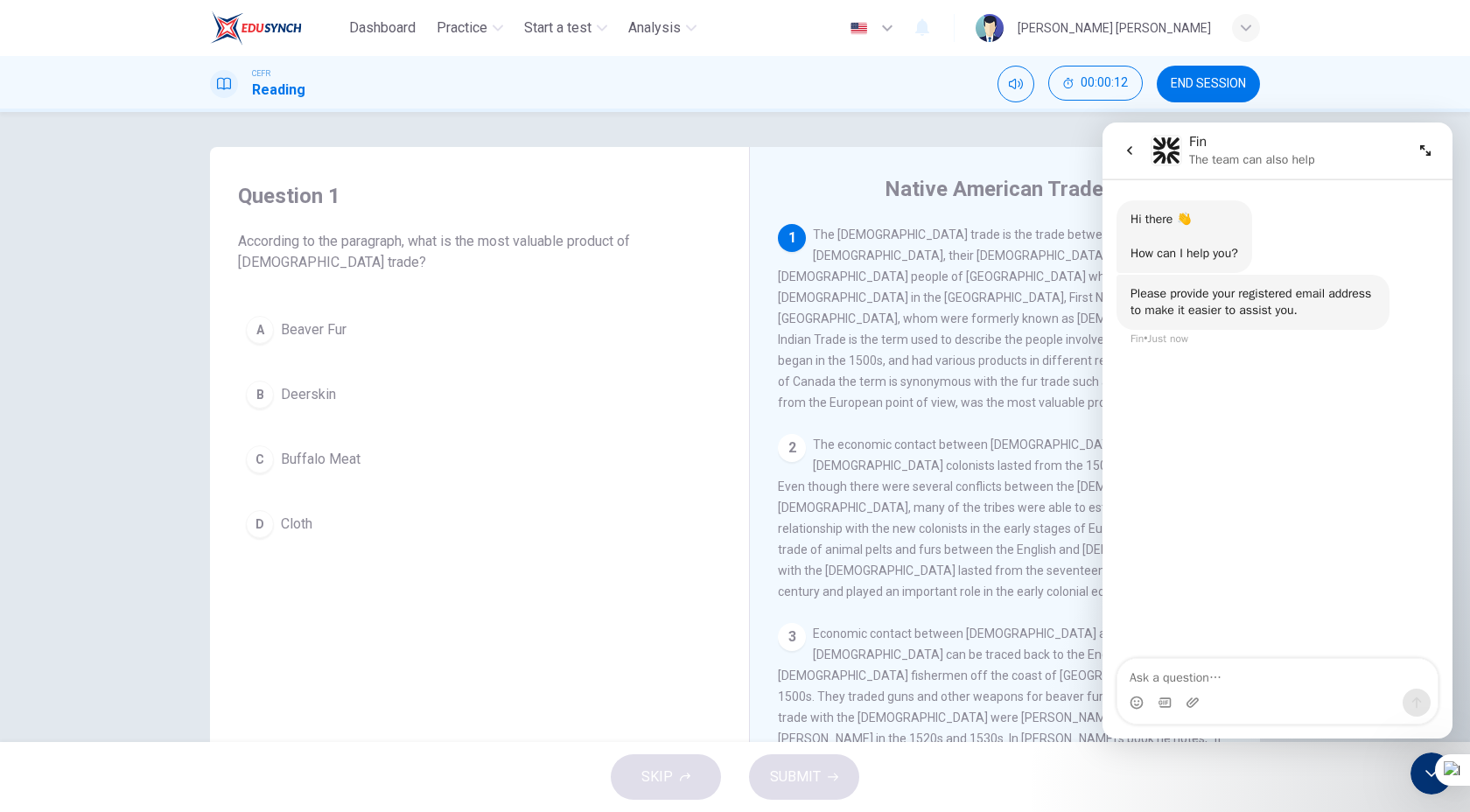 click at bounding box center [1278, 674] 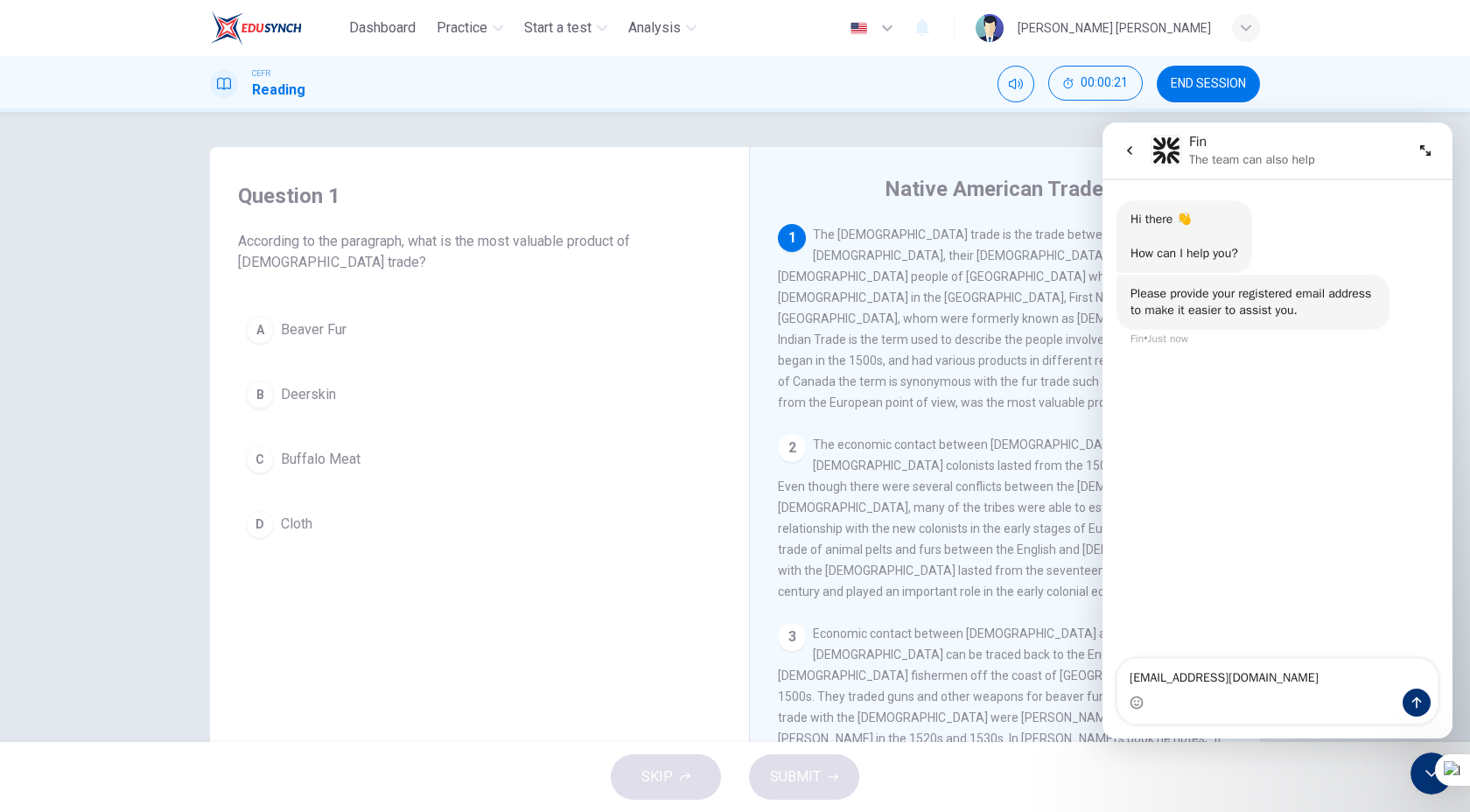 type on "amirah.akhyar@gmail.com" 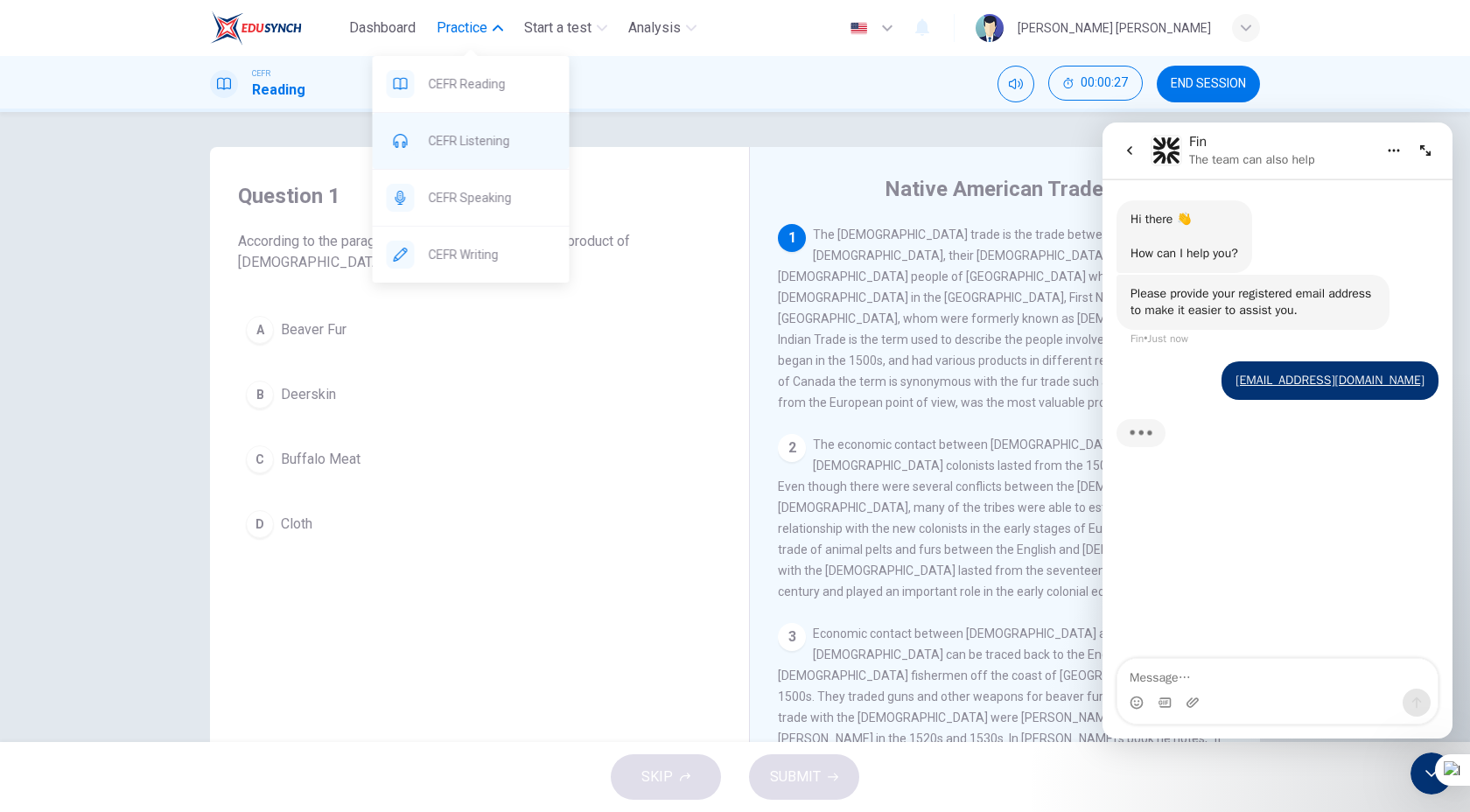 click on "CEFR Listening" at bounding box center (492, 141) 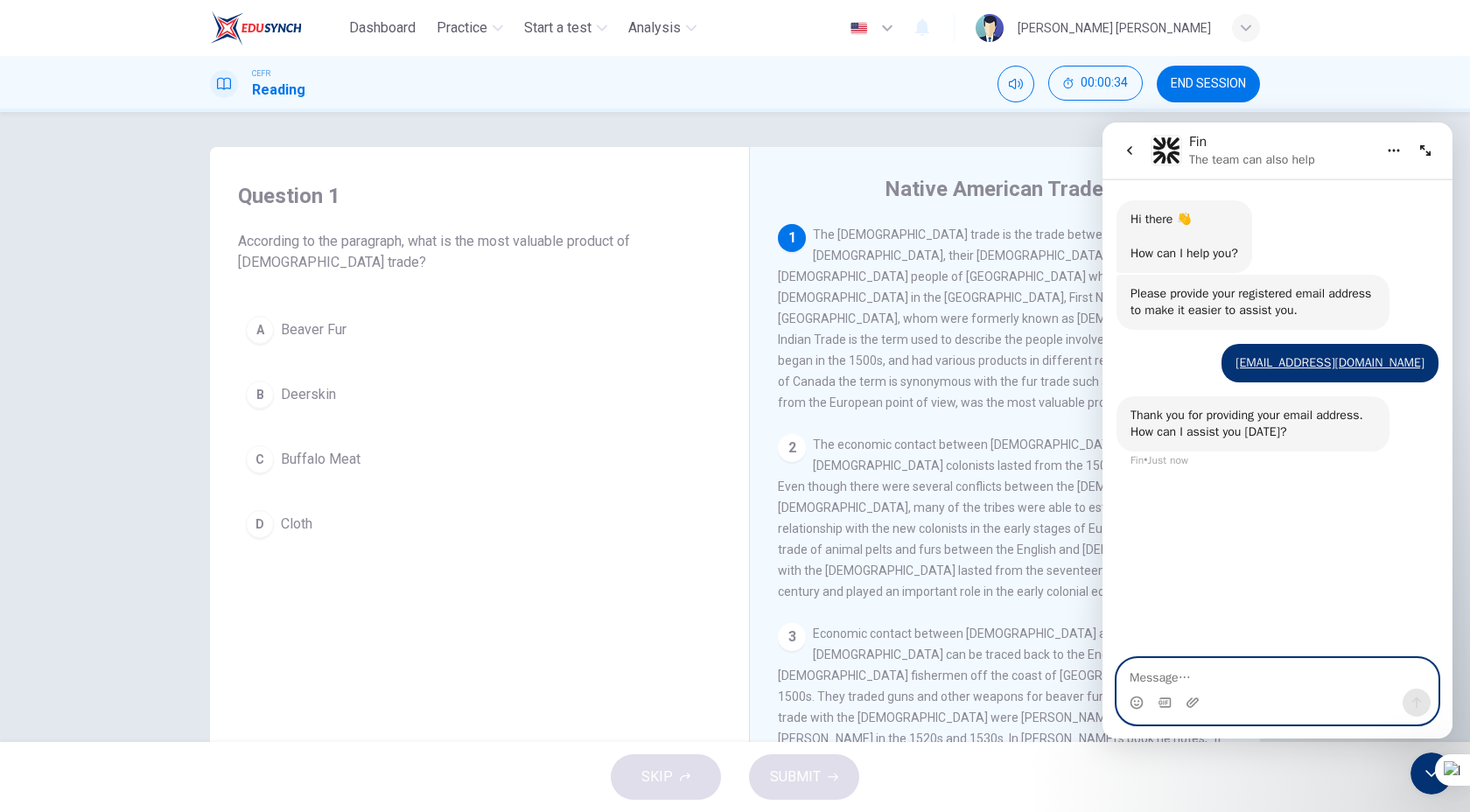 click at bounding box center (1278, 674) 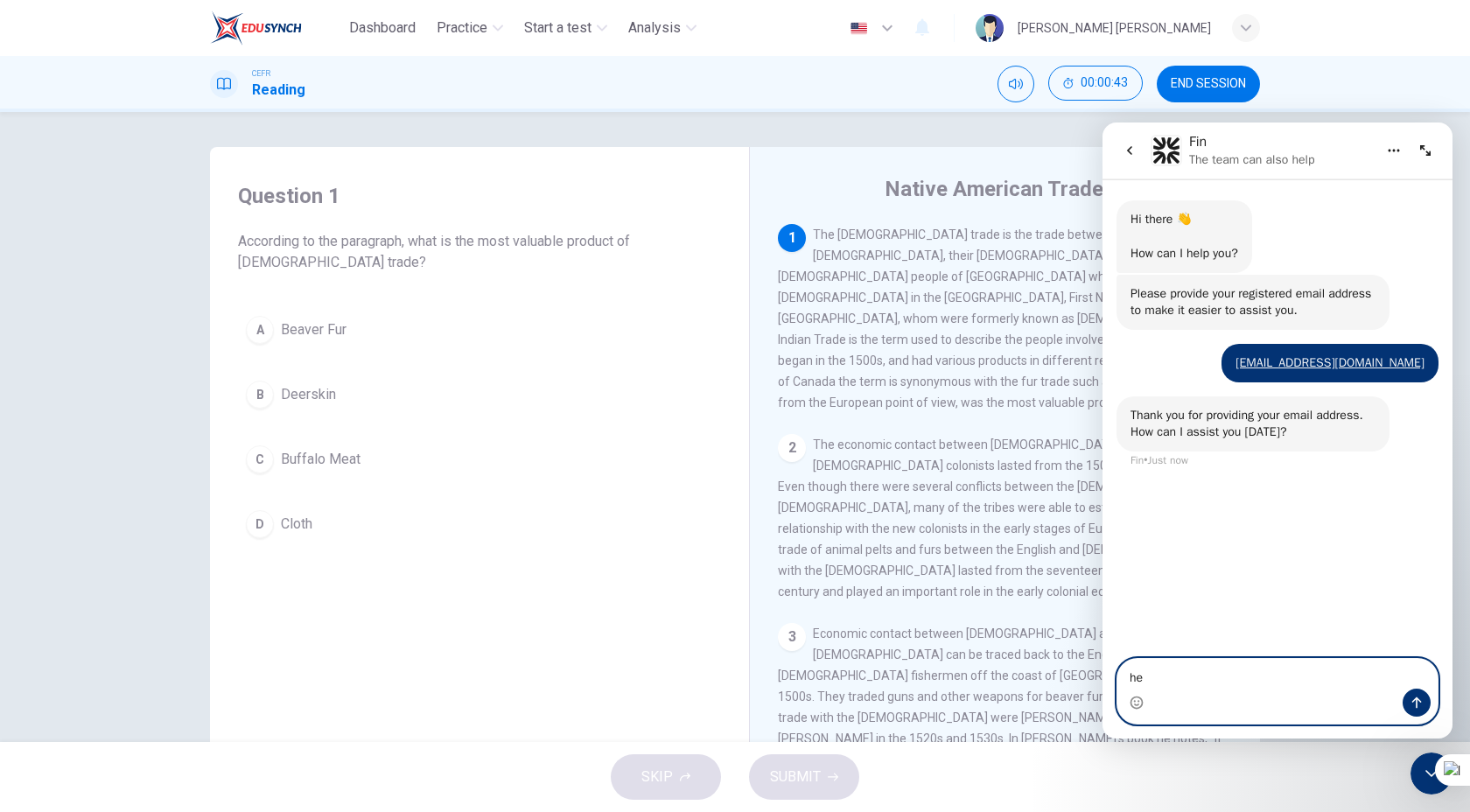 type on "h" 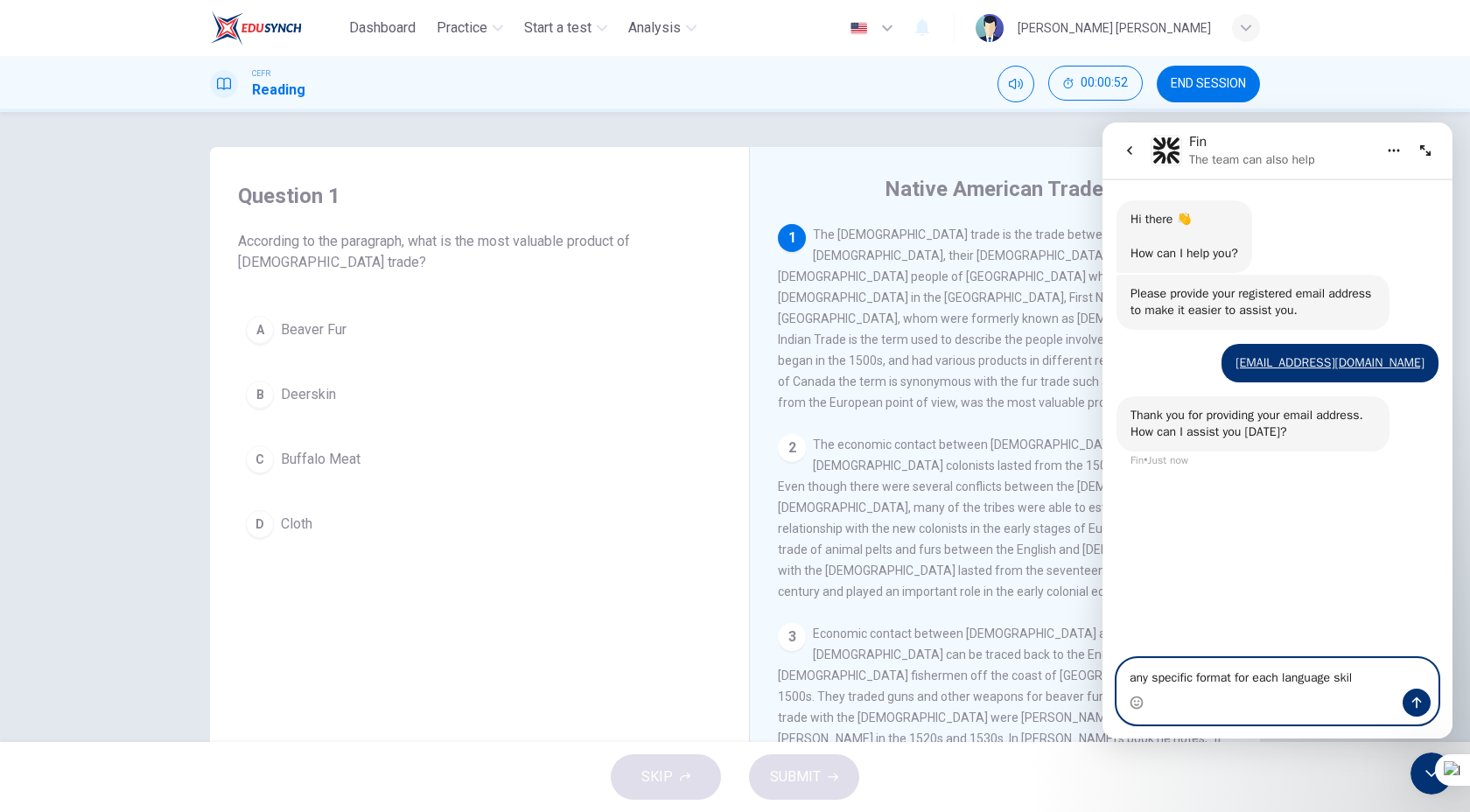 type on "any specific format for each language skill" 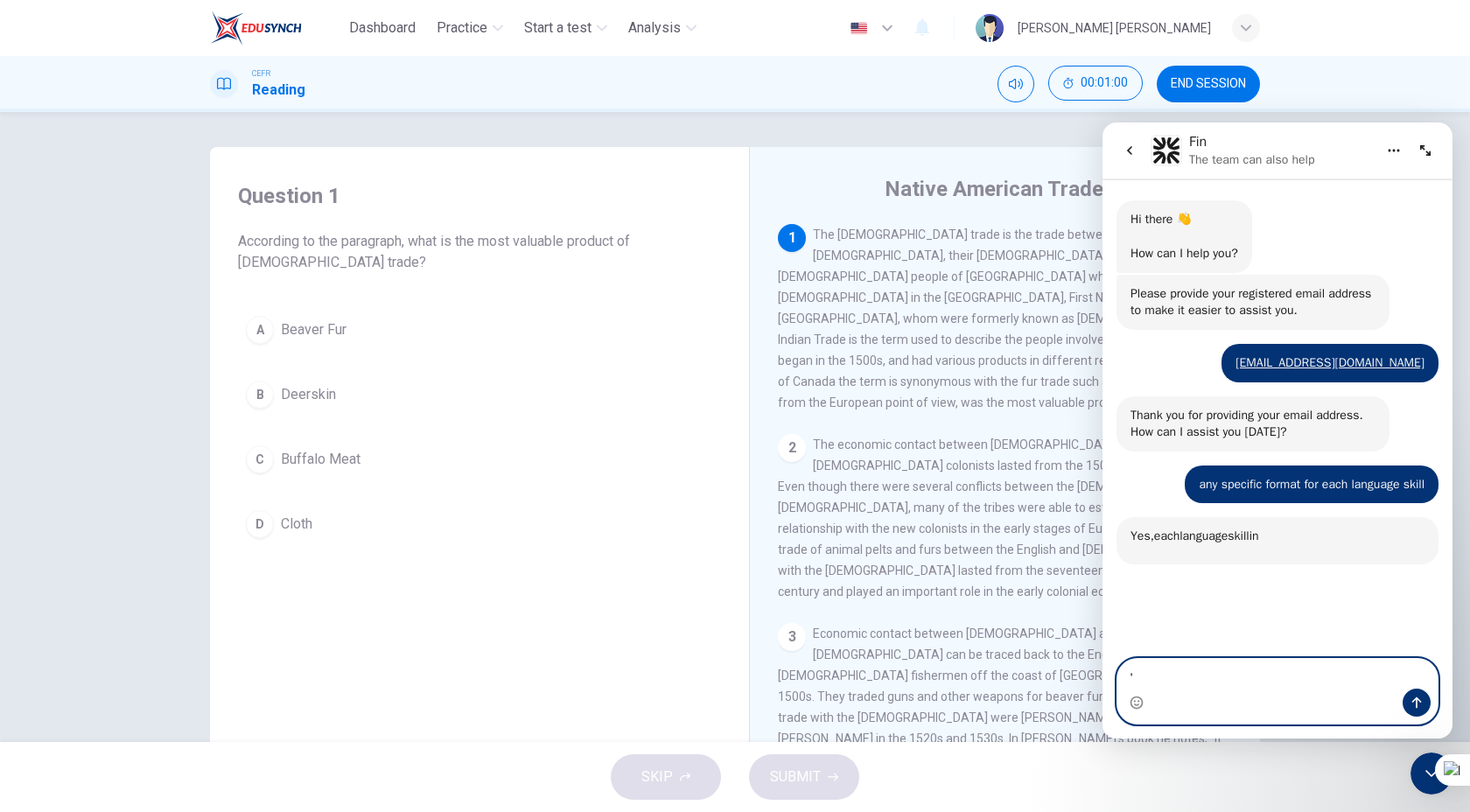 scroll, scrollTop: 3, scrollLeft: 0, axis: vertical 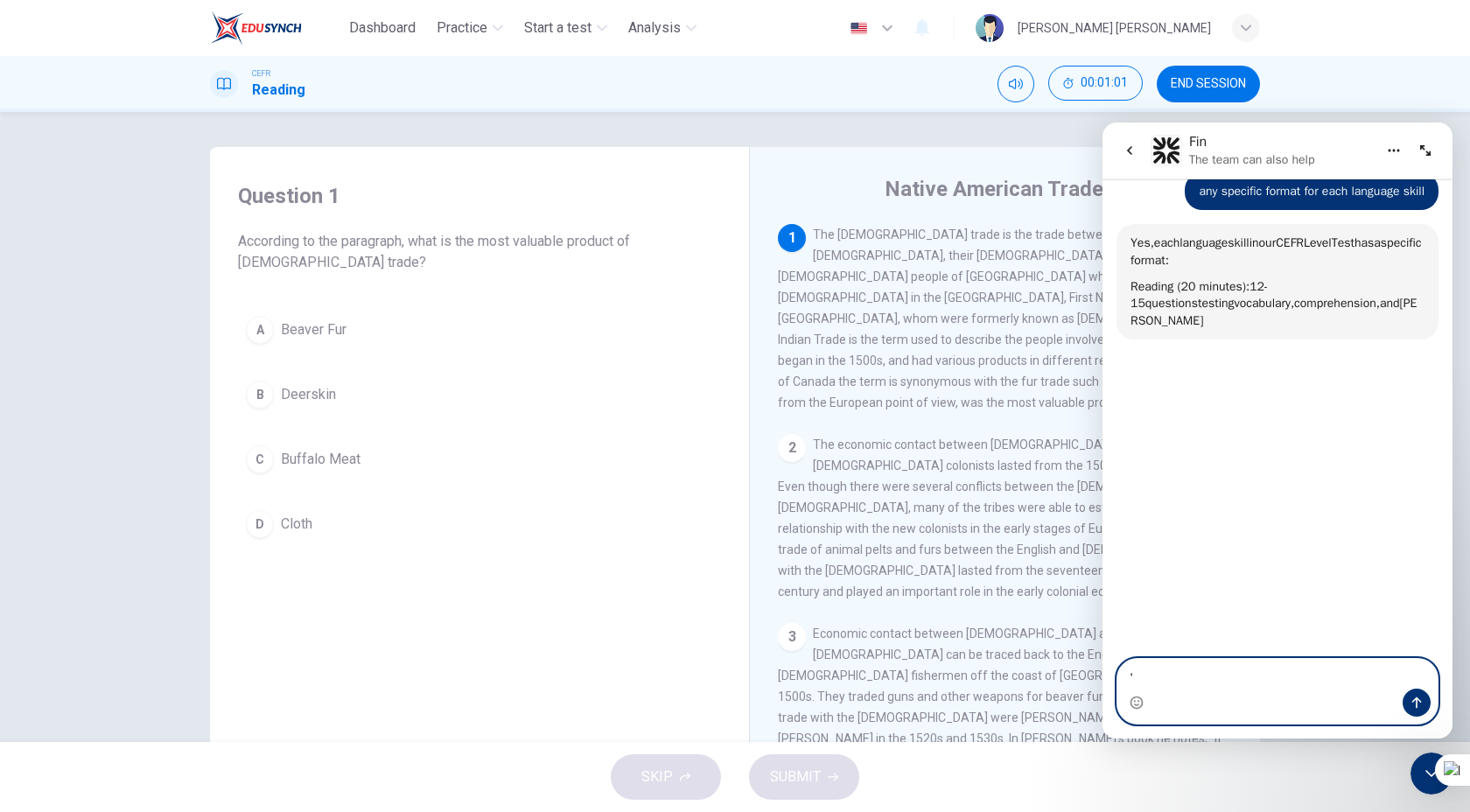 click on "'" at bounding box center [1278, 674] 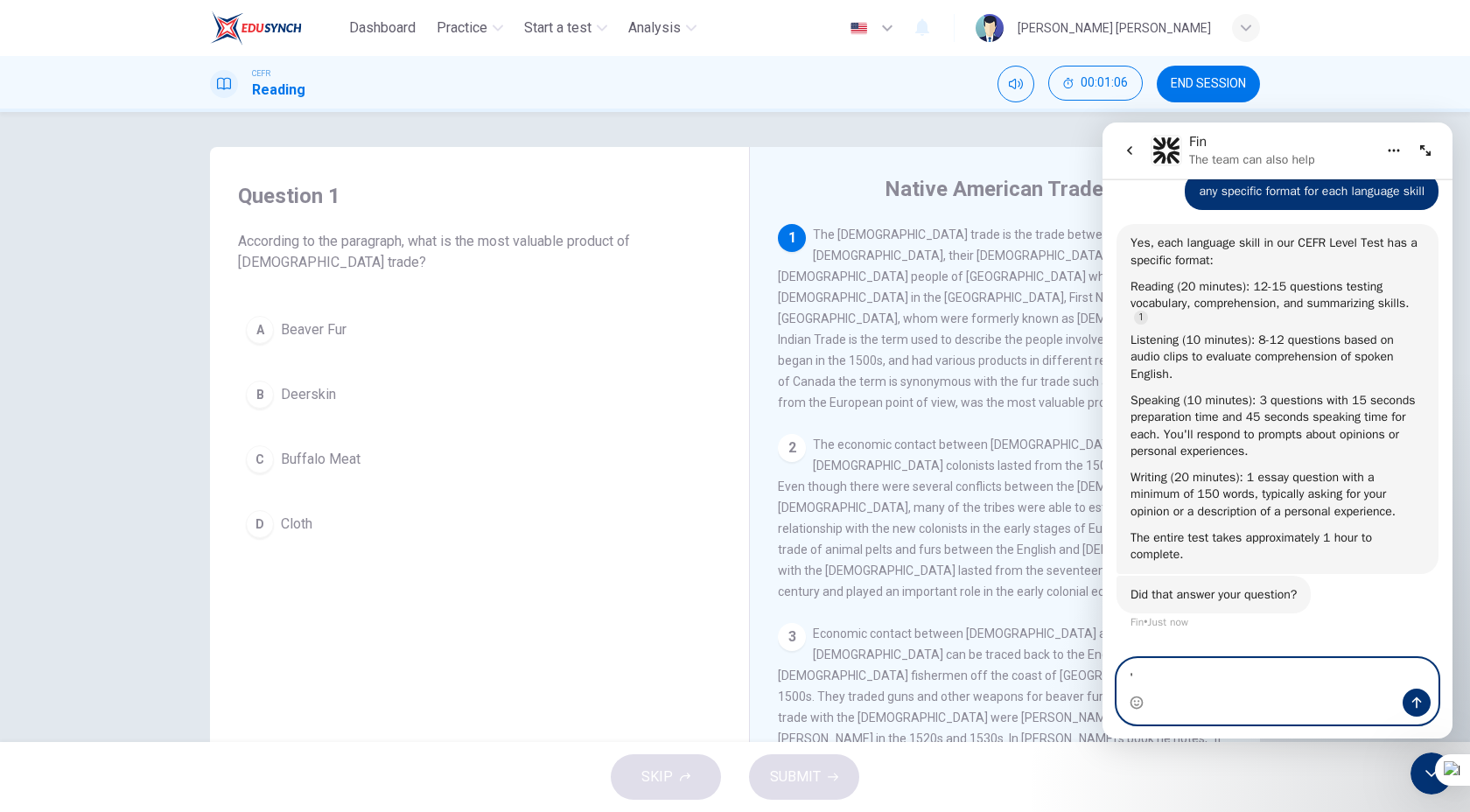scroll, scrollTop: 291, scrollLeft: 0, axis: vertical 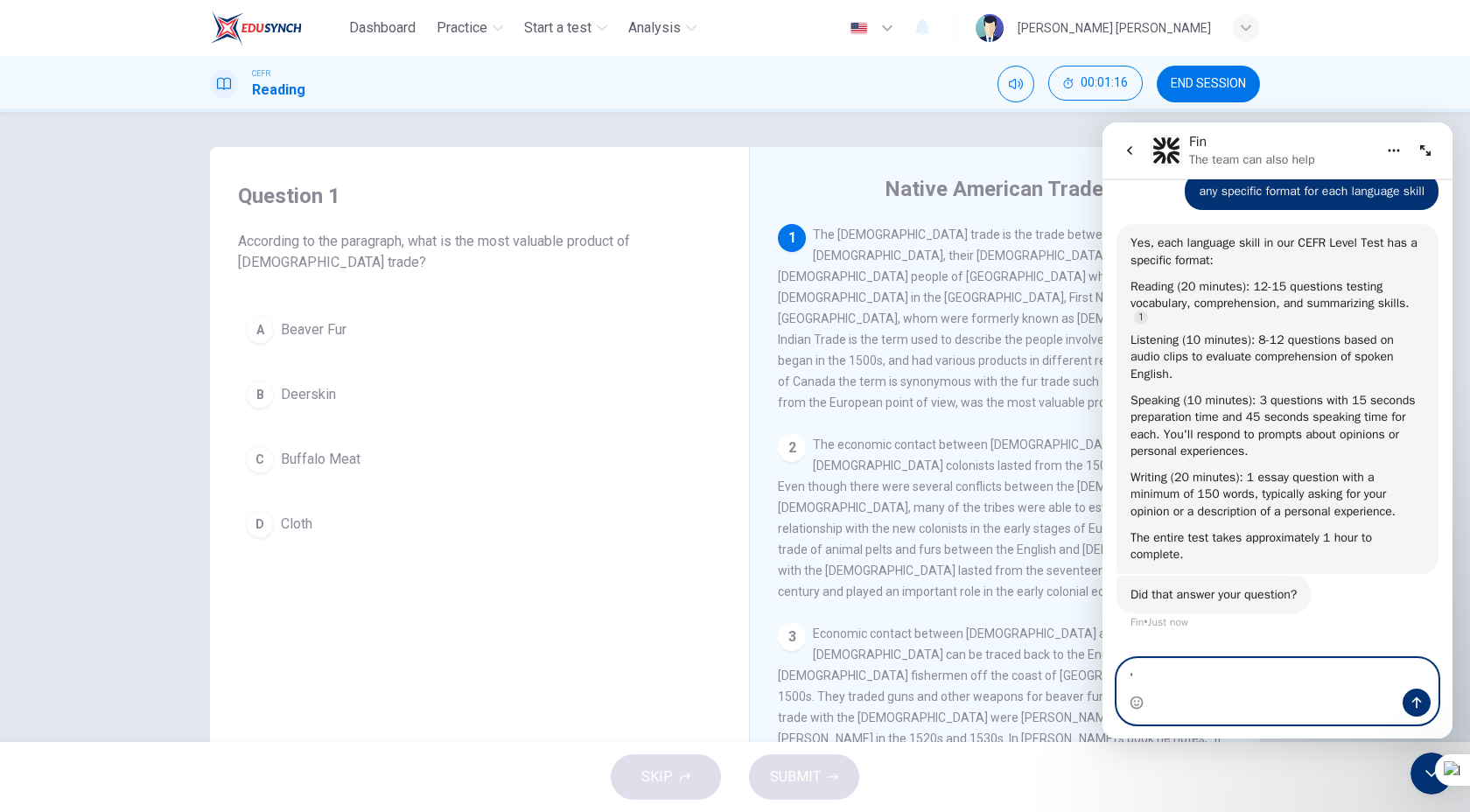 type on "'" 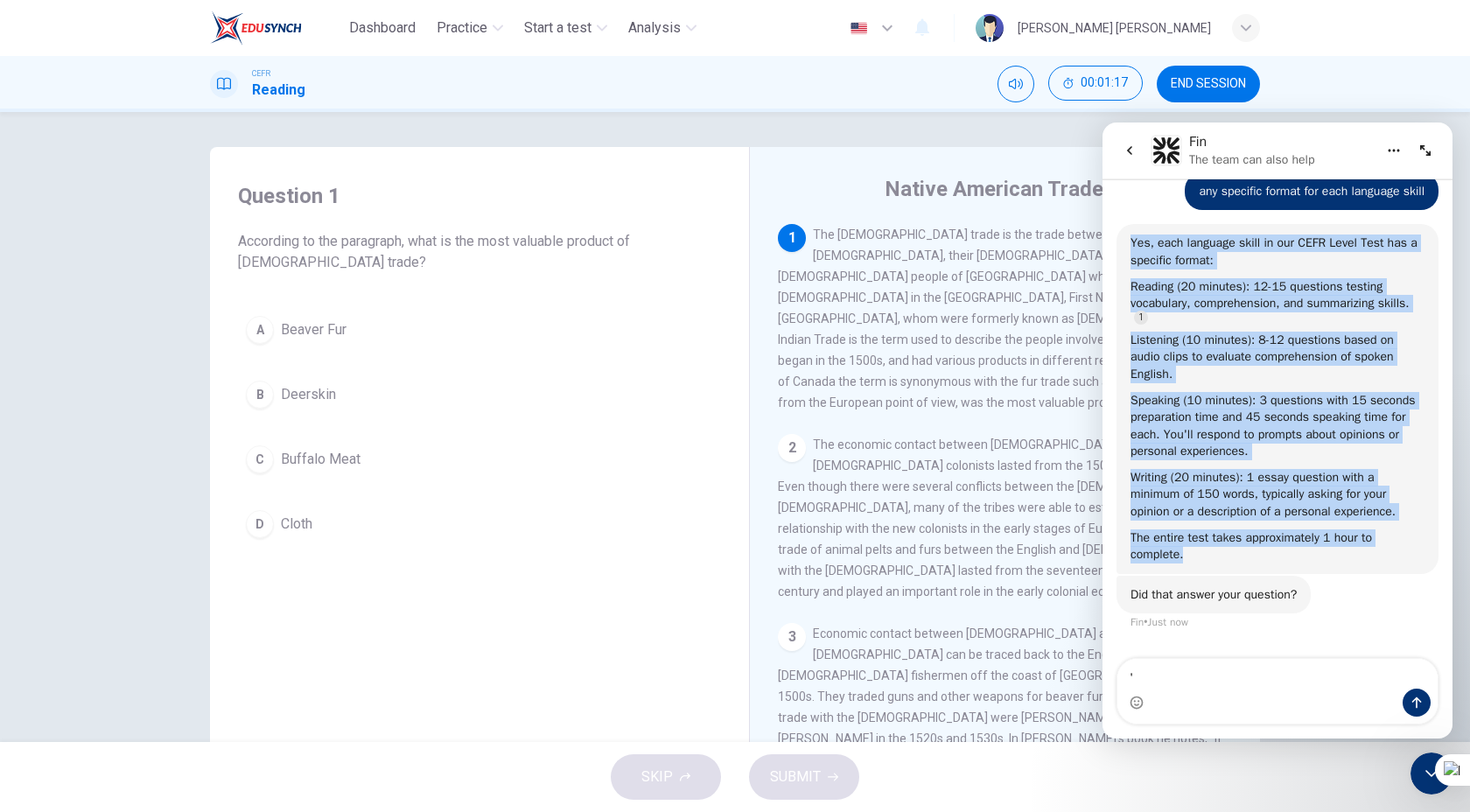 drag, startPoint x: 1216, startPoint y: 564, endPoint x: 1128, endPoint y: 231, distance: 344.43142 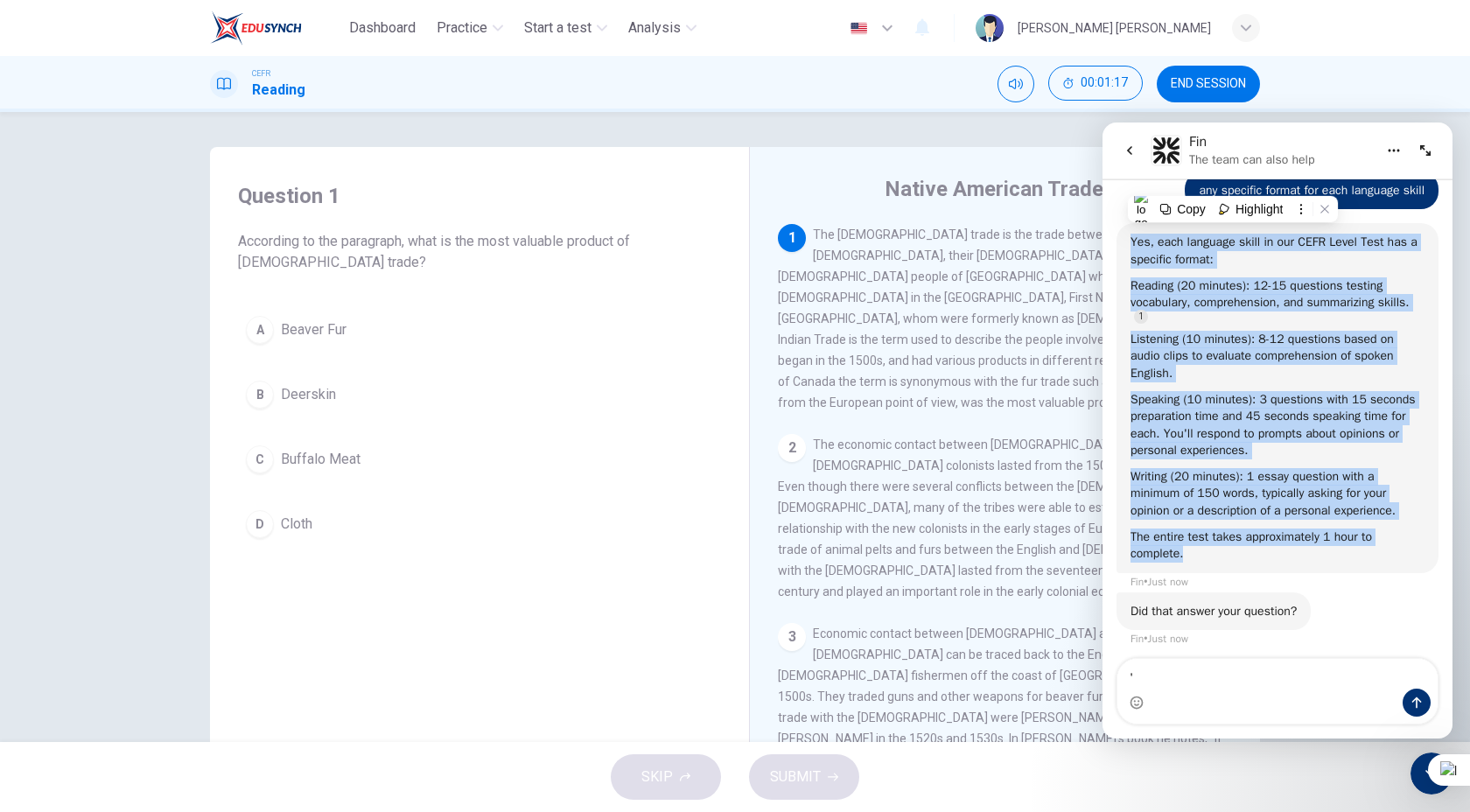 scroll, scrollTop: 309, scrollLeft: 0, axis: vertical 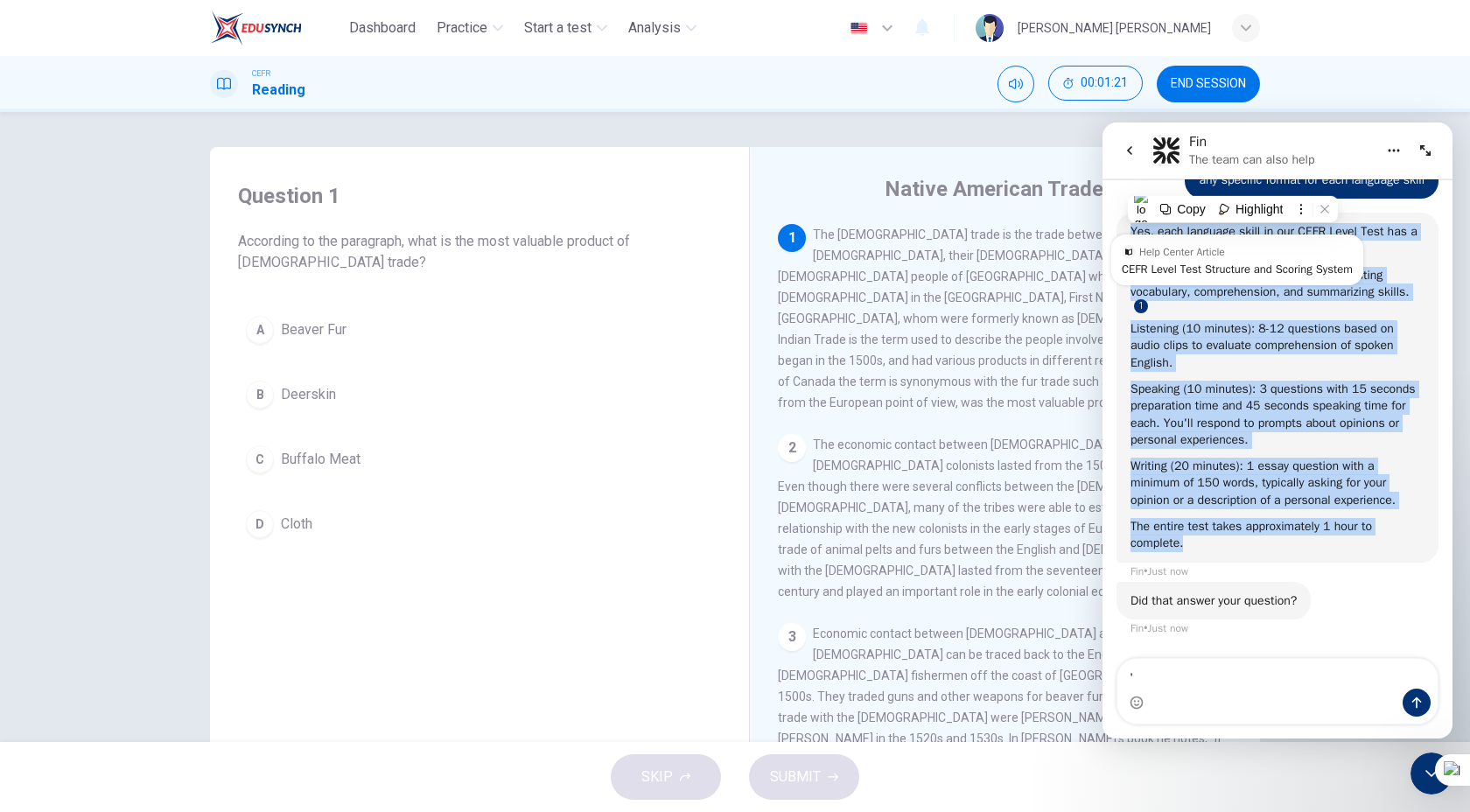 copy on "Yes, each language skill in our CEFR Level Test has a specific format: Reading (20 minutes) : 12-15 questions testing vocabulary, comprehension, and summarizing skills. Listening (10 minutes) : 8-12 questions based on audio clips to evaluate comprehension of spoken English. Speaking (10 minutes) : 3 questions with 15 seconds preparation time and 45 seconds speaking time for each. You'll respond to prompts about opinions or personal experiences. Writing (20 minutes) : 1 essay question with a minimum of 150 words, typically asking for your opinion or a description of a personal experience. The entire test takes approximately 1 hour to complete." 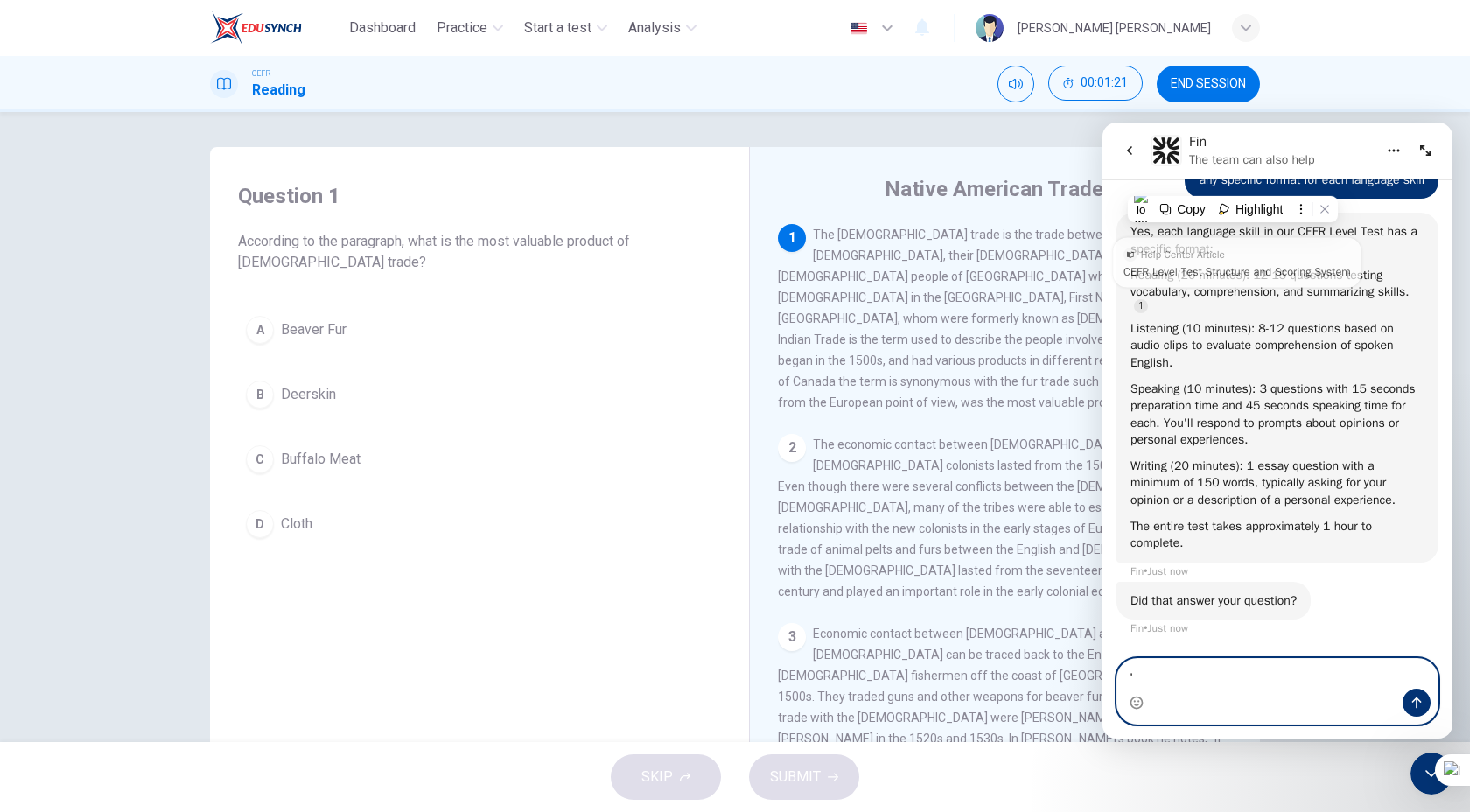 click on "'" at bounding box center [1278, 674] 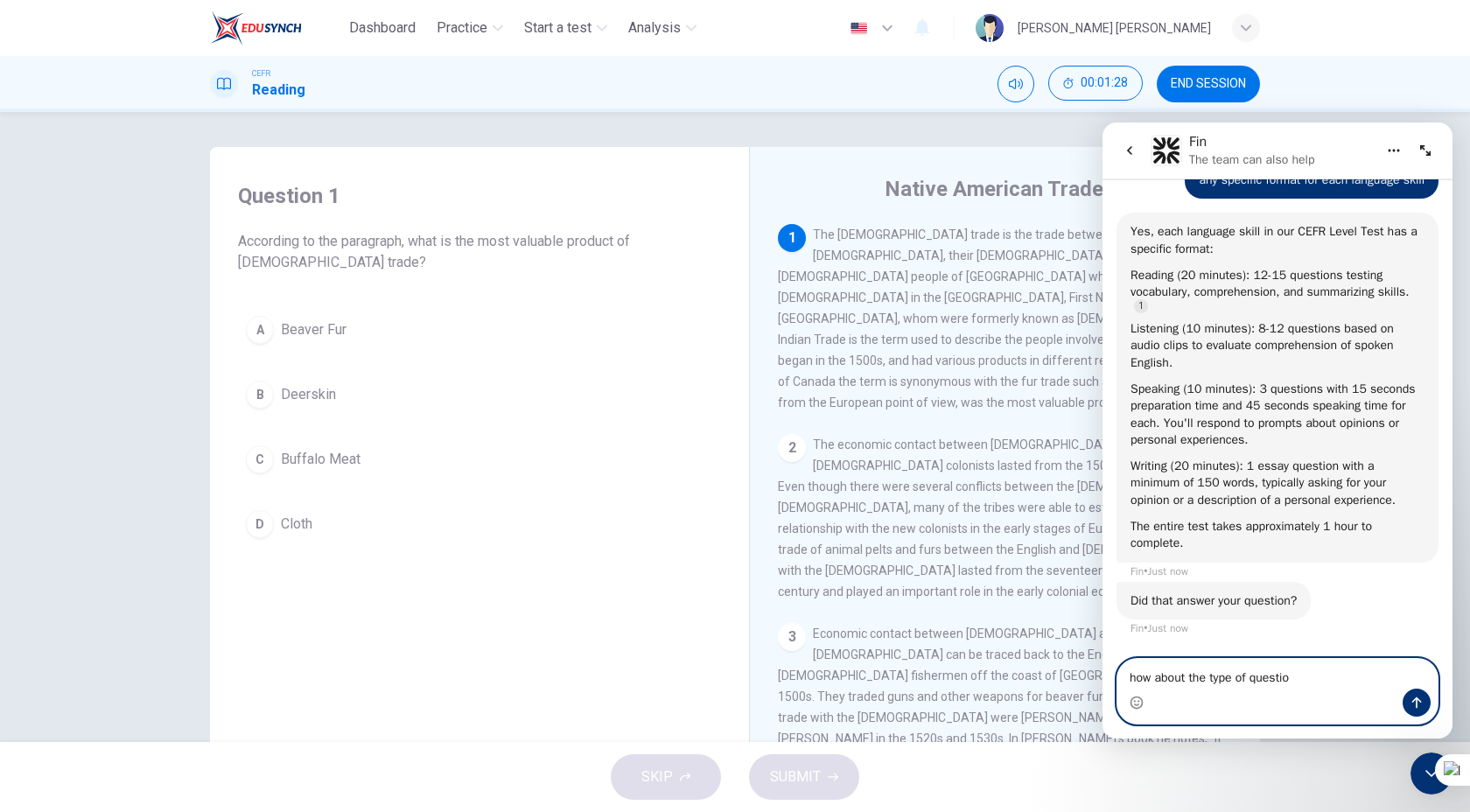 type on "how about the type of question" 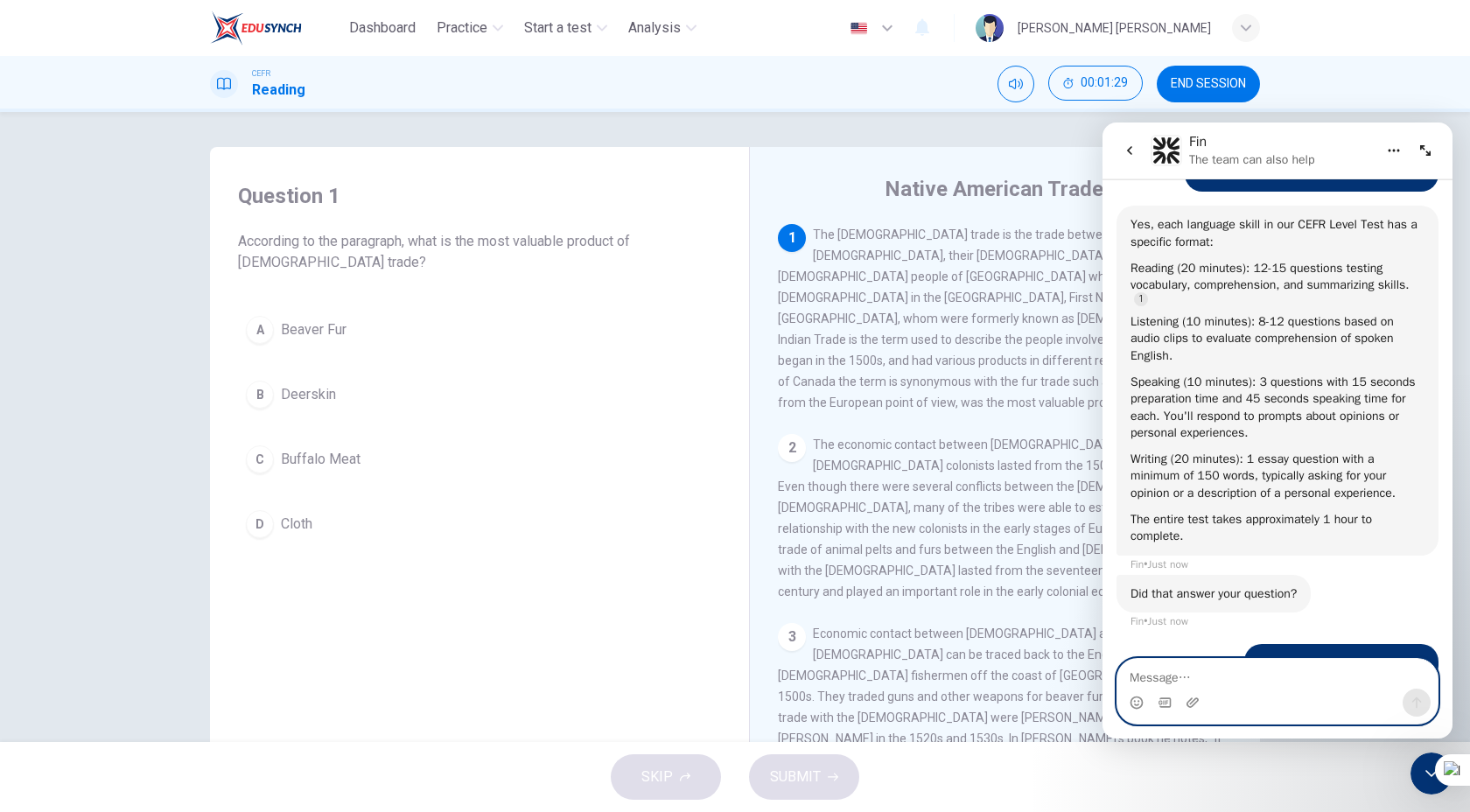 scroll, scrollTop: 326, scrollLeft: 0, axis: vertical 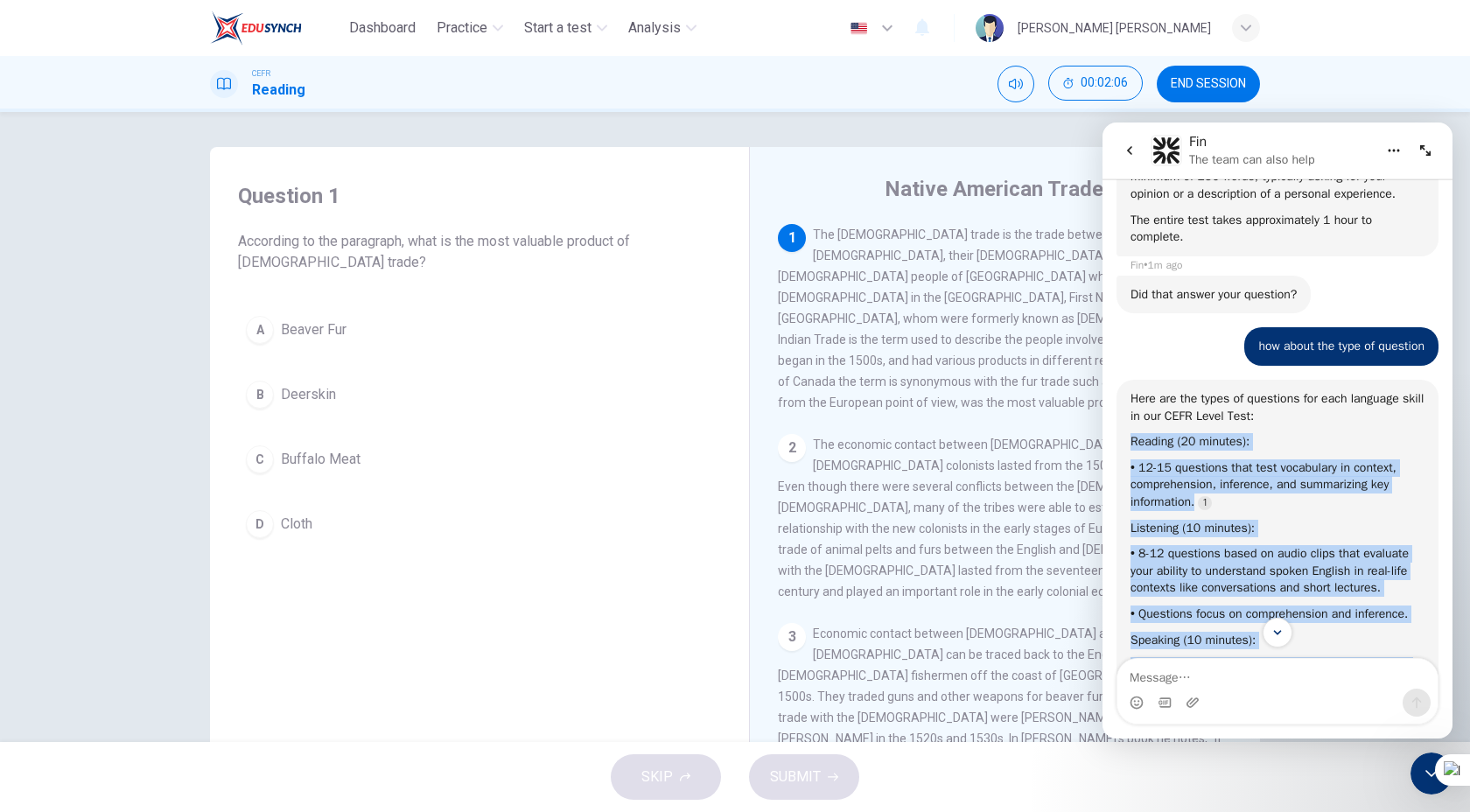 drag, startPoint x: 1355, startPoint y: 558, endPoint x: 1133, endPoint y: 444, distance: 249.55961 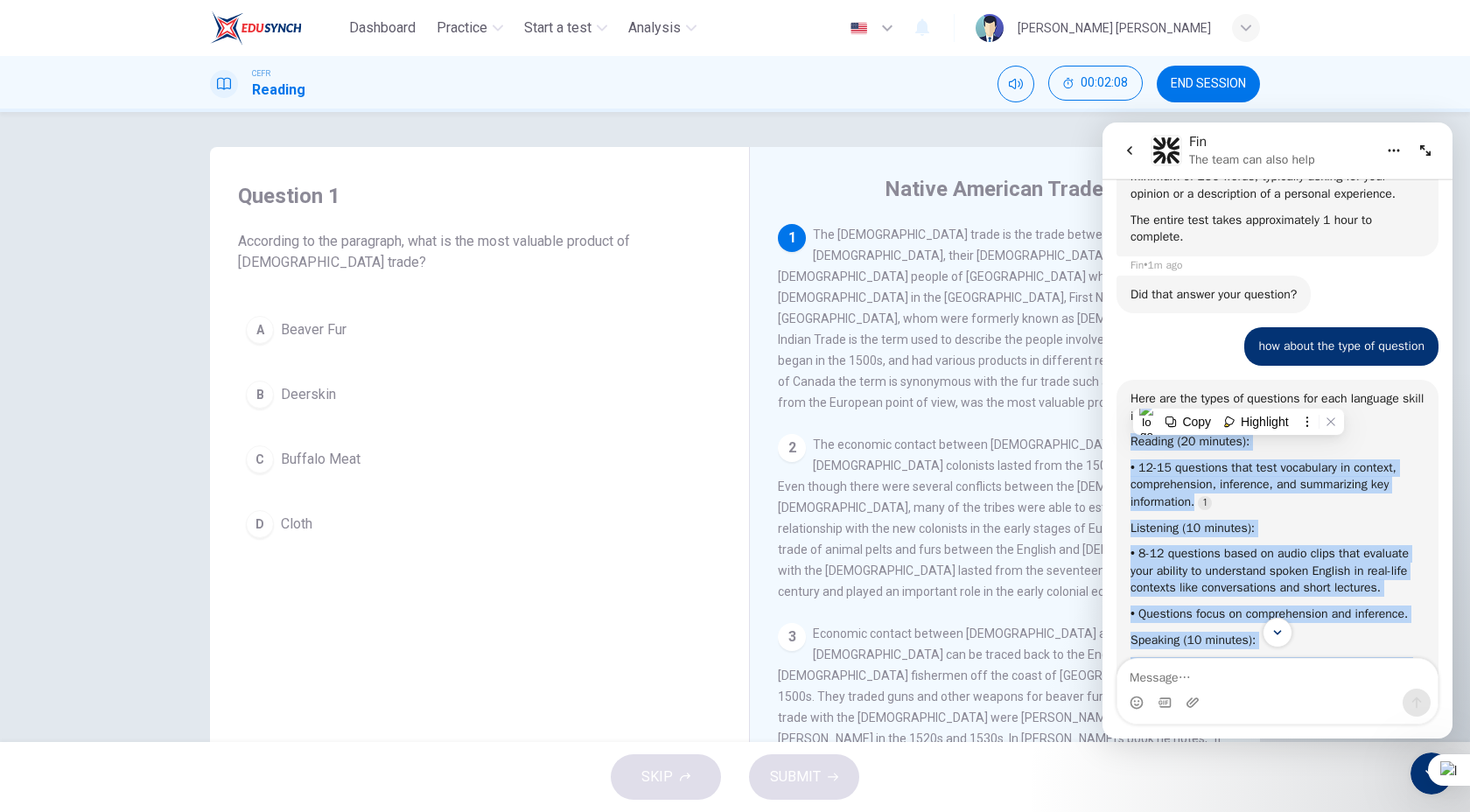 copy on "Reading (20 minutes): • 12-15 questions that test vocabulary in context, comprehension, inference, and summarizing key information. Listening (10 minutes): • 8-12 questions based on audio clips that evaluate your ability to understand spoken English in real-life contexts like conversations and short lectures. • Questions focus on comprehension and inference. Speaking (10 minutes): • 3 questions with 15 seconds preparation time and 45 seconds speaking time for each. • Prompts require you to express an opinion or recount a personal experience. Writing (20 minutes): • 1 essay question with a minimum of 150 words. • The prompt typically asks for your opinion or a description of a personal experience." 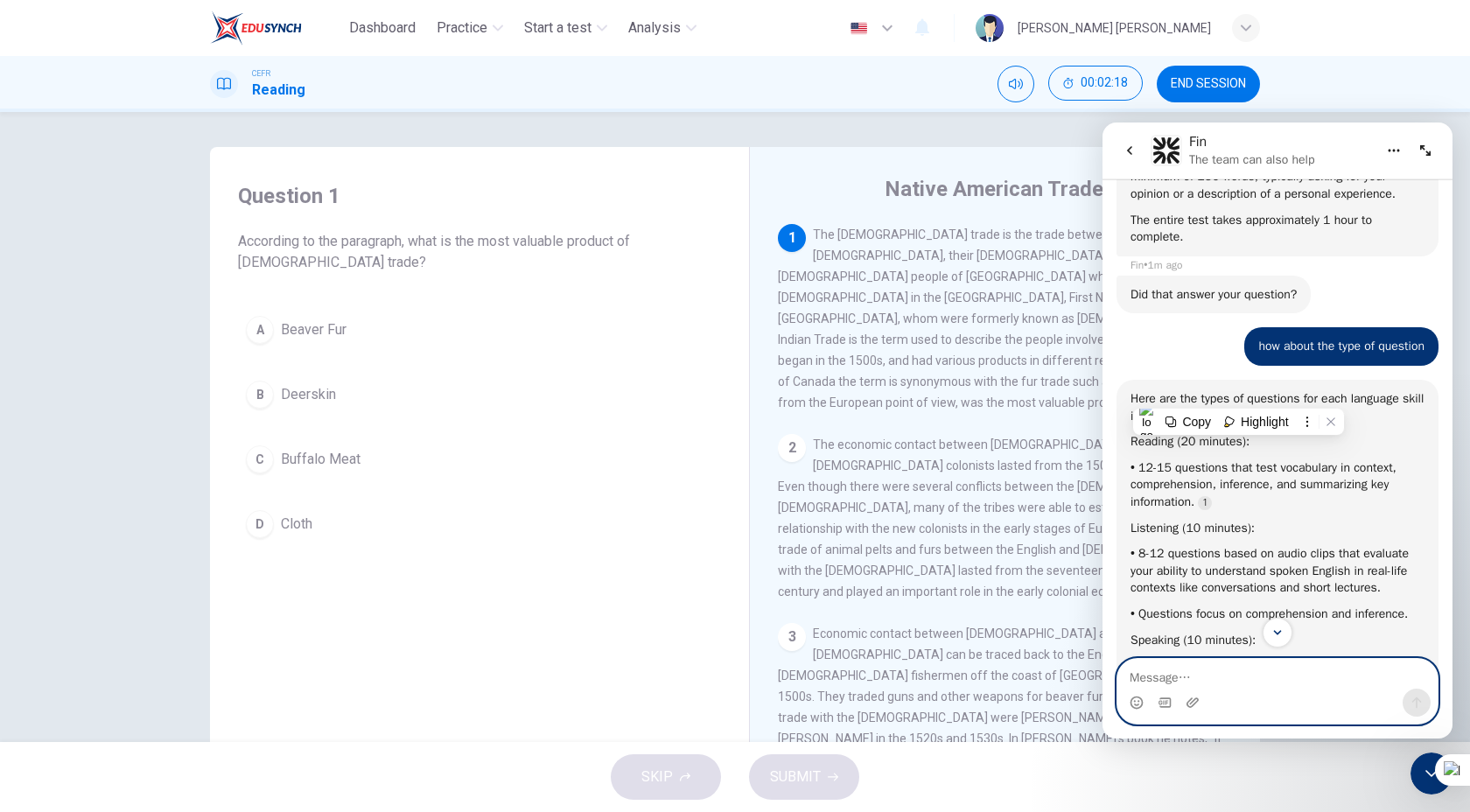 click at bounding box center [1278, 674] 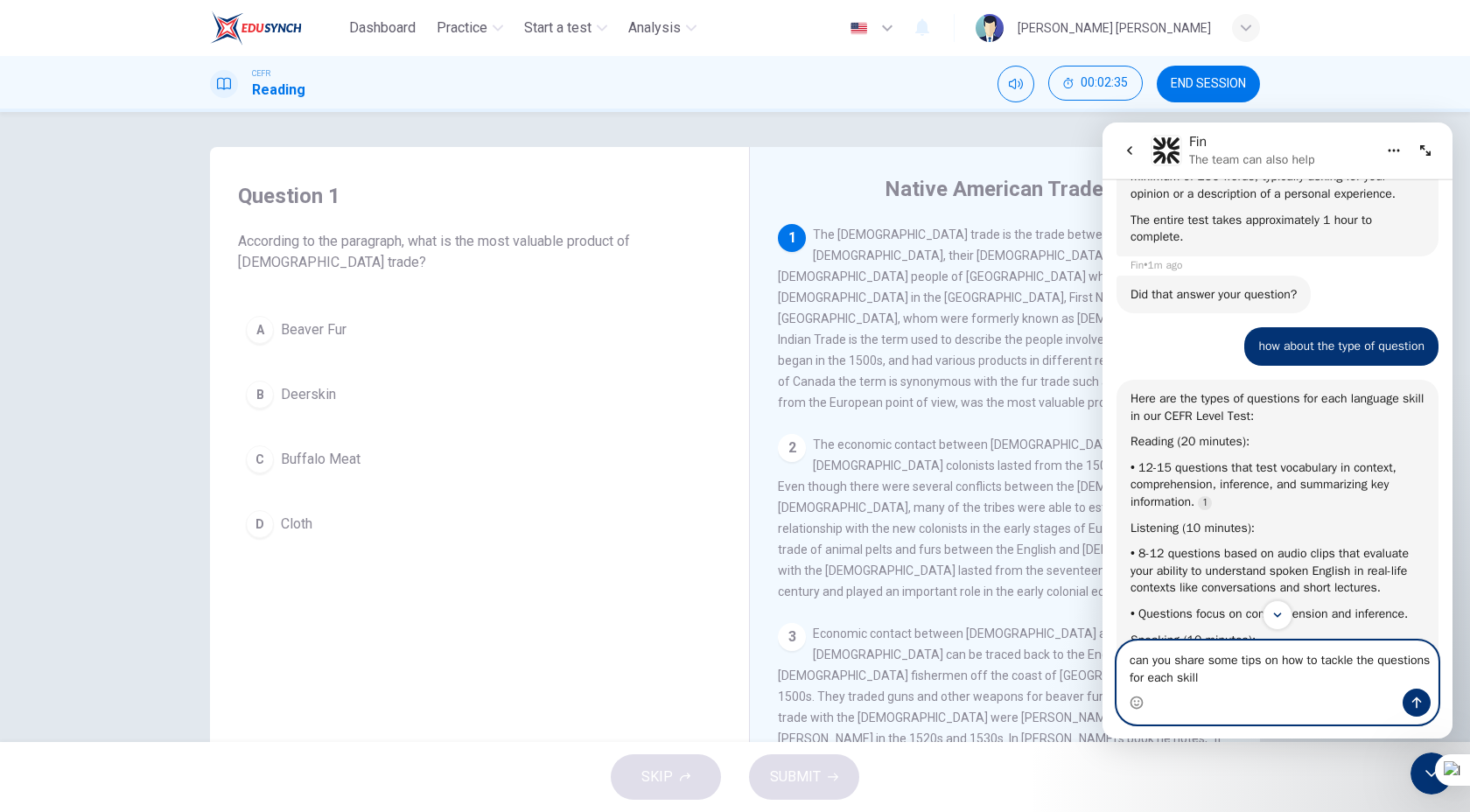 type on "can you share some tips on how to tackle the questions for each skill?" 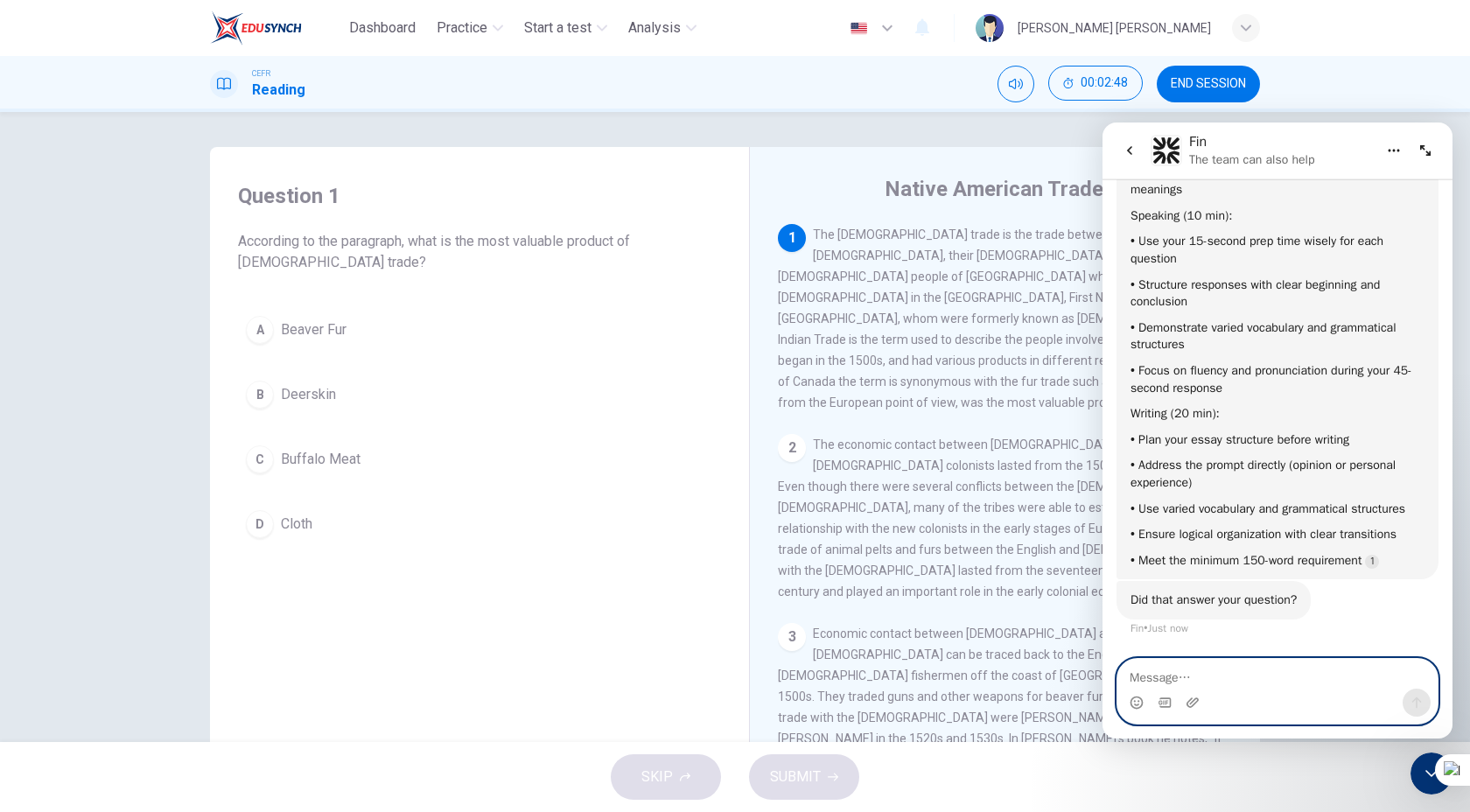 scroll, scrollTop: 1768, scrollLeft: 0, axis: vertical 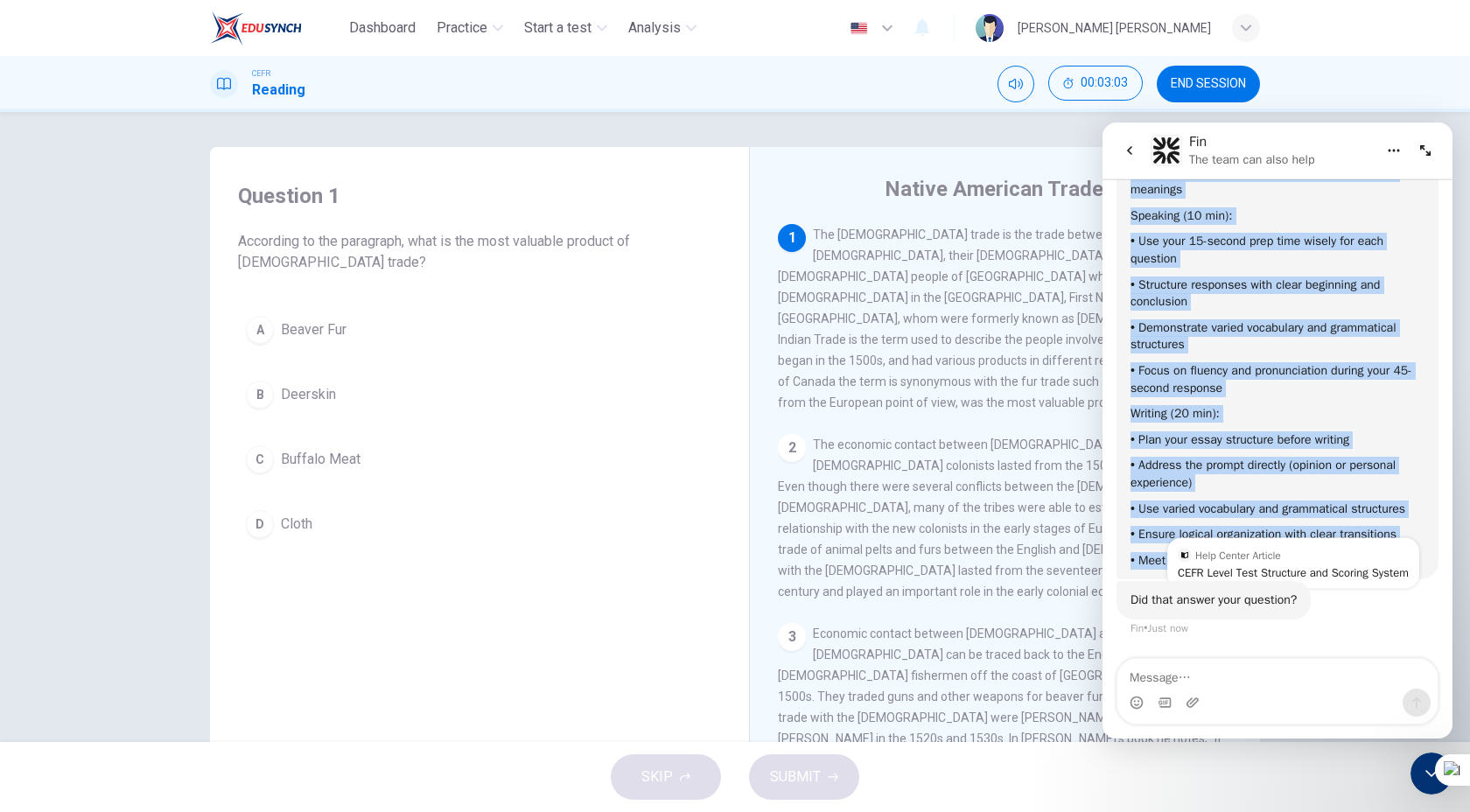 drag, startPoint x: 1132, startPoint y: 420, endPoint x: 1388, endPoint y: 563, distance: 293.23199 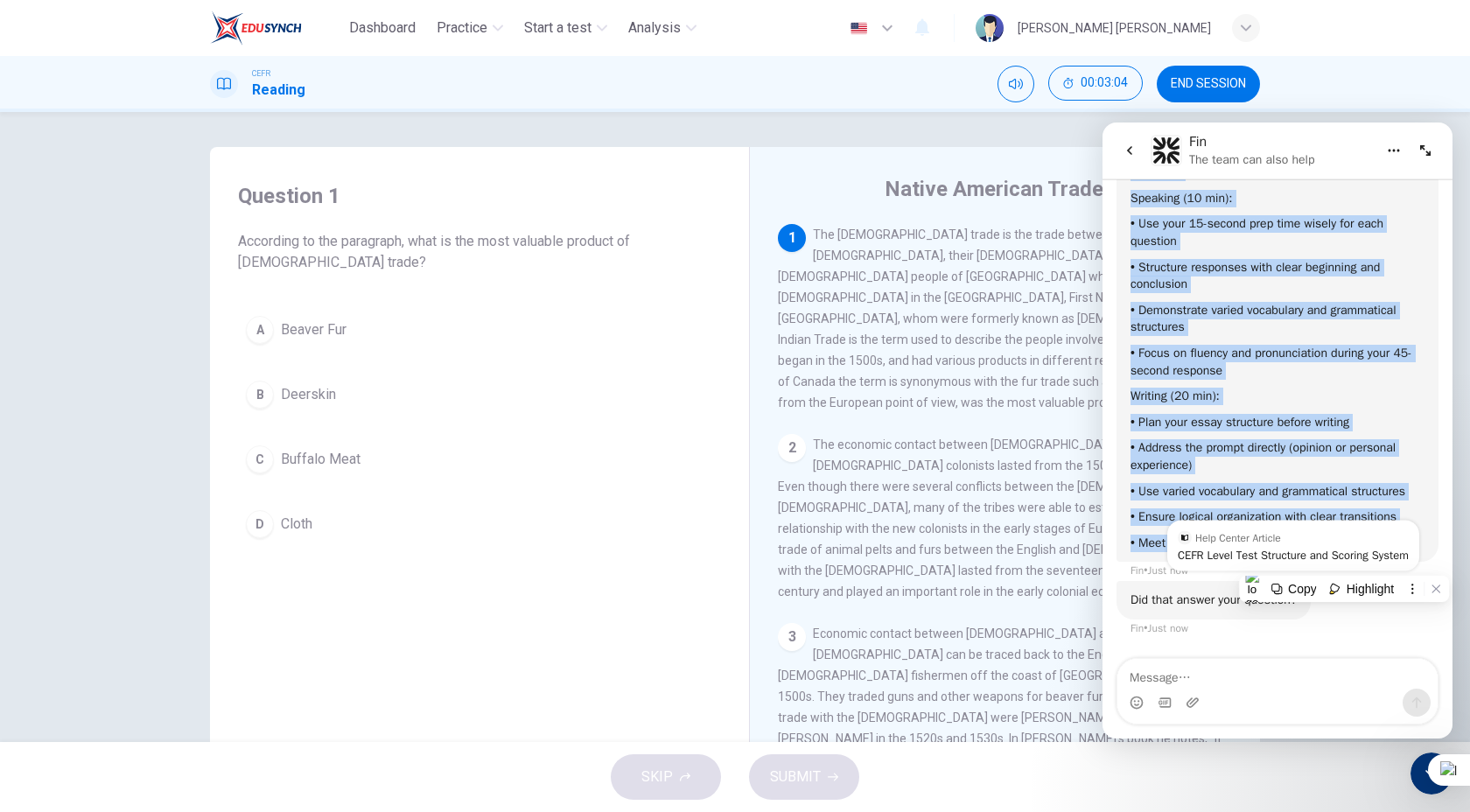 scroll, scrollTop: 1786, scrollLeft: 0, axis: vertical 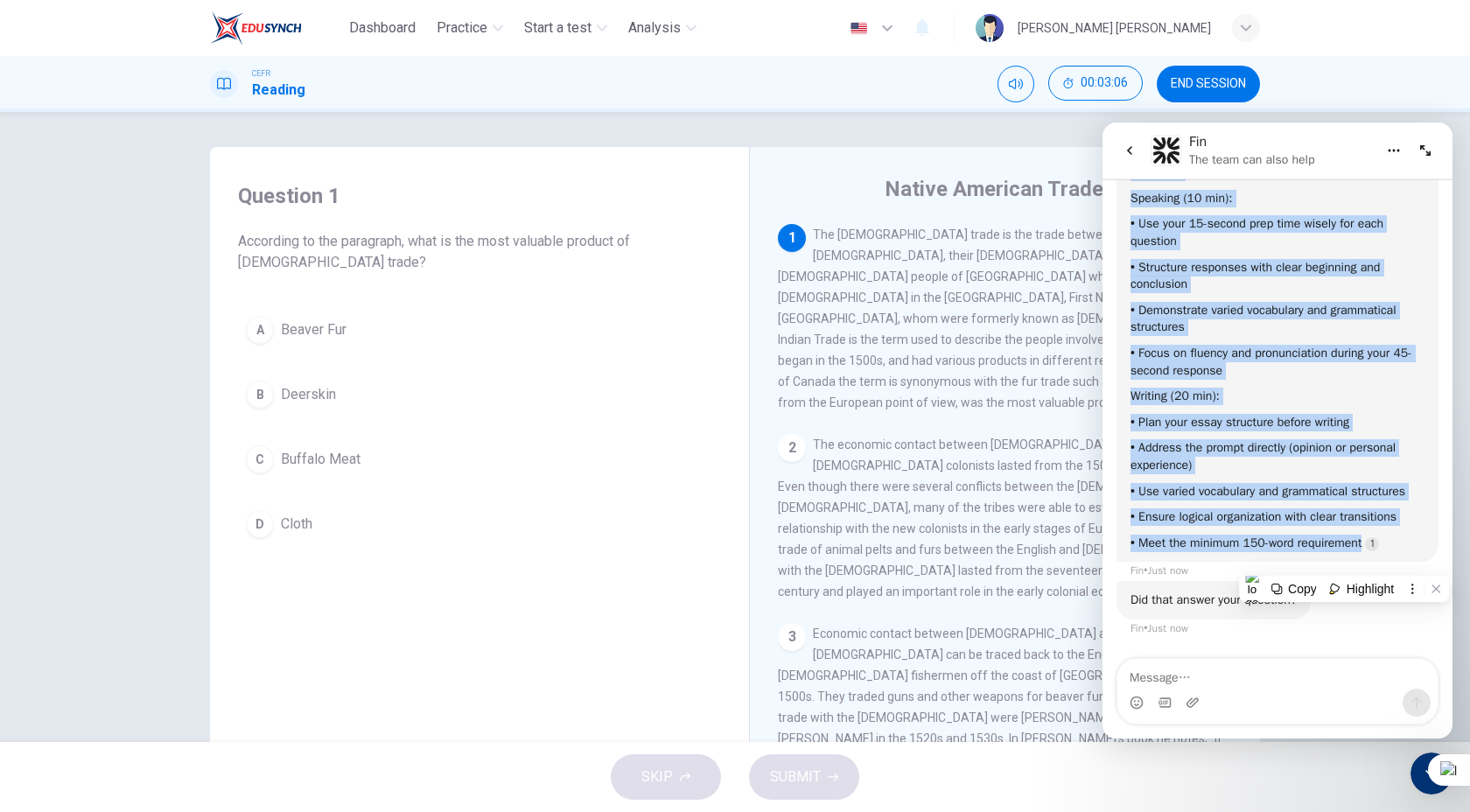 copy on "Here are tips for tackling each skill in the CEFR Level Test: Reading (20 min): • Skim passages first to grasp main ideas • Focus on vocabulary in context and key information • Practice identifying inferences from text Listening (10 min): • Listen carefully to audio clips of real-life conversations • Take quick notes on key points • Pay attention to both explicit details and implied meanings Speaking (10 min): • Use your 15-second prep time wisely for each question • Structure responses with clear beginning and conclusion • Demonstrate varied vocabulary and grammatical structures • Focus on fluency and pronunciation during your 45-second response Writing (20 min): • Plan your essay structure before writing • Address the prompt directly (opinion or personal experience) • Use varied vocabulary and grammatical structures • Ensure logical organization with clear transitions • Meet the minimum 150-word requirement" 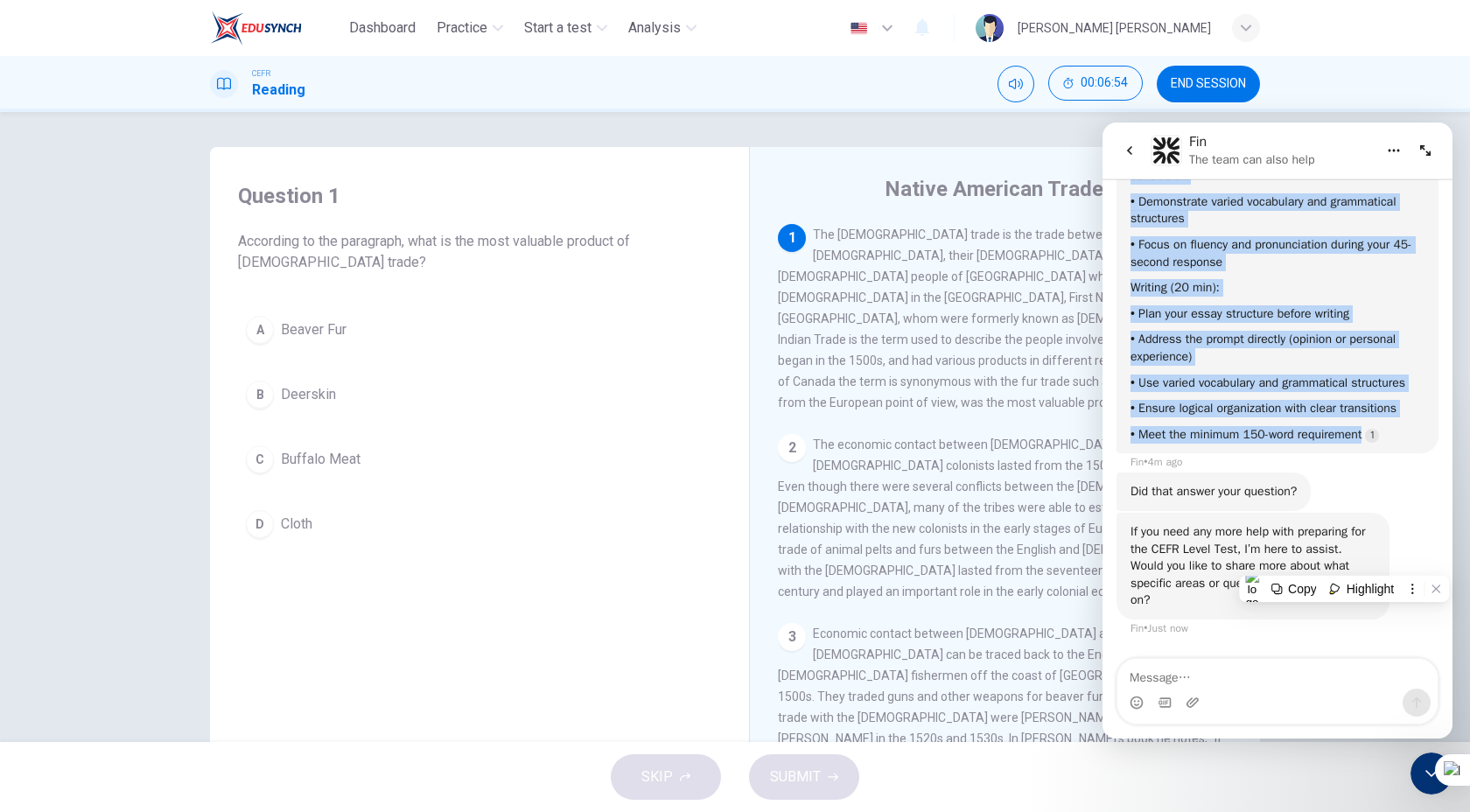 scroll, scrollTop: 1894, scrollLeft: 0, axis: vertical 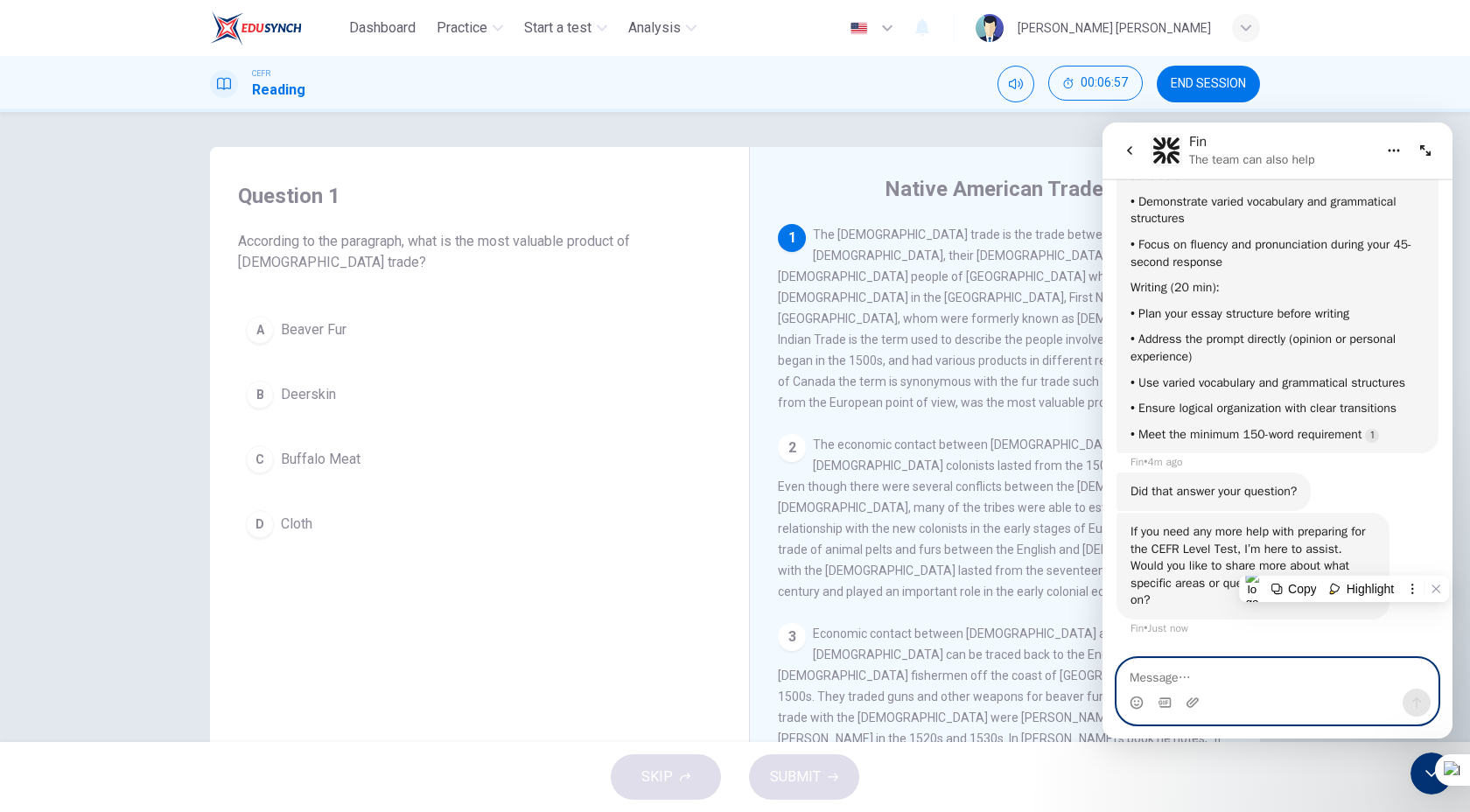click at bounding box center (1278, 674) 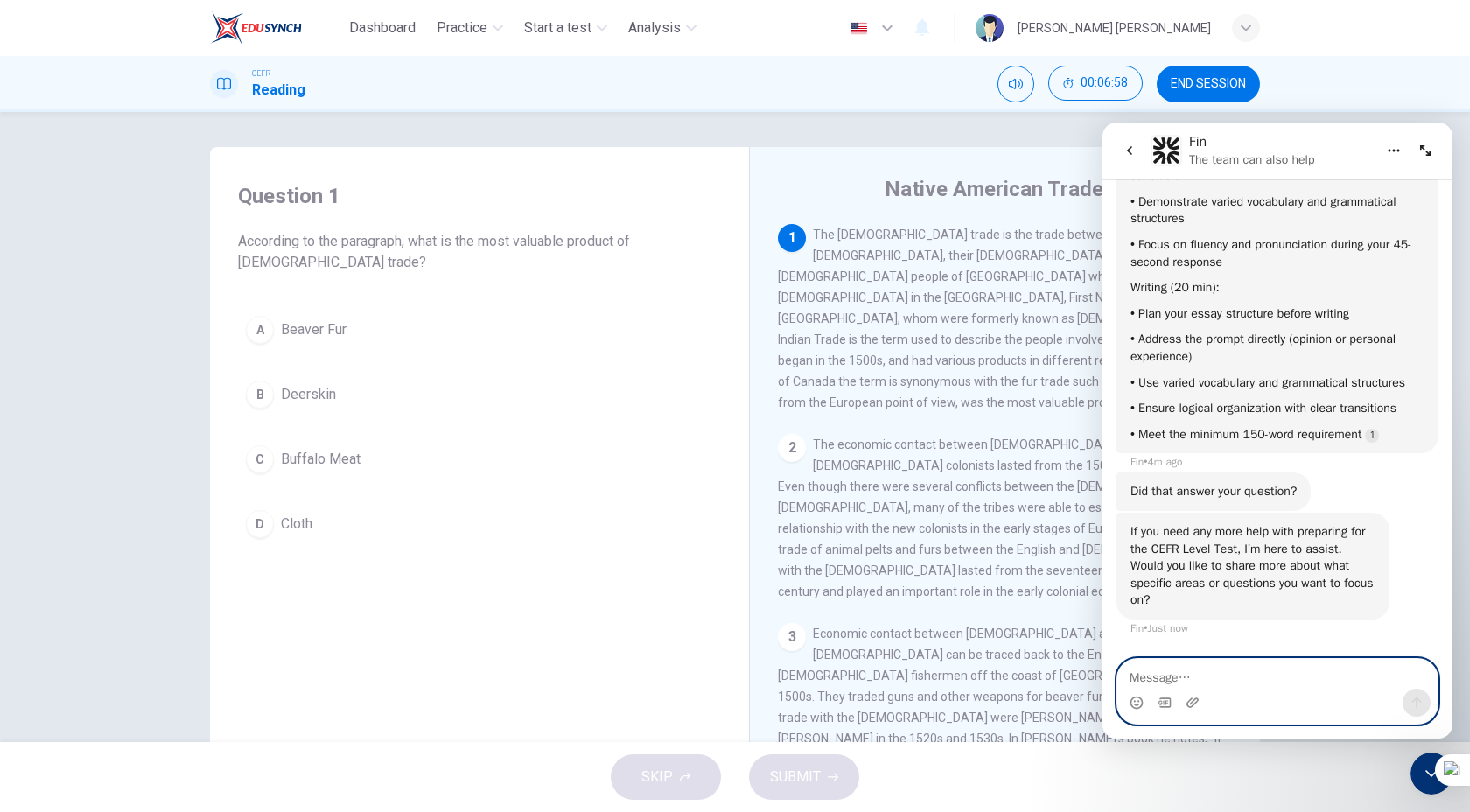 click at bounding box center (1278, 674) 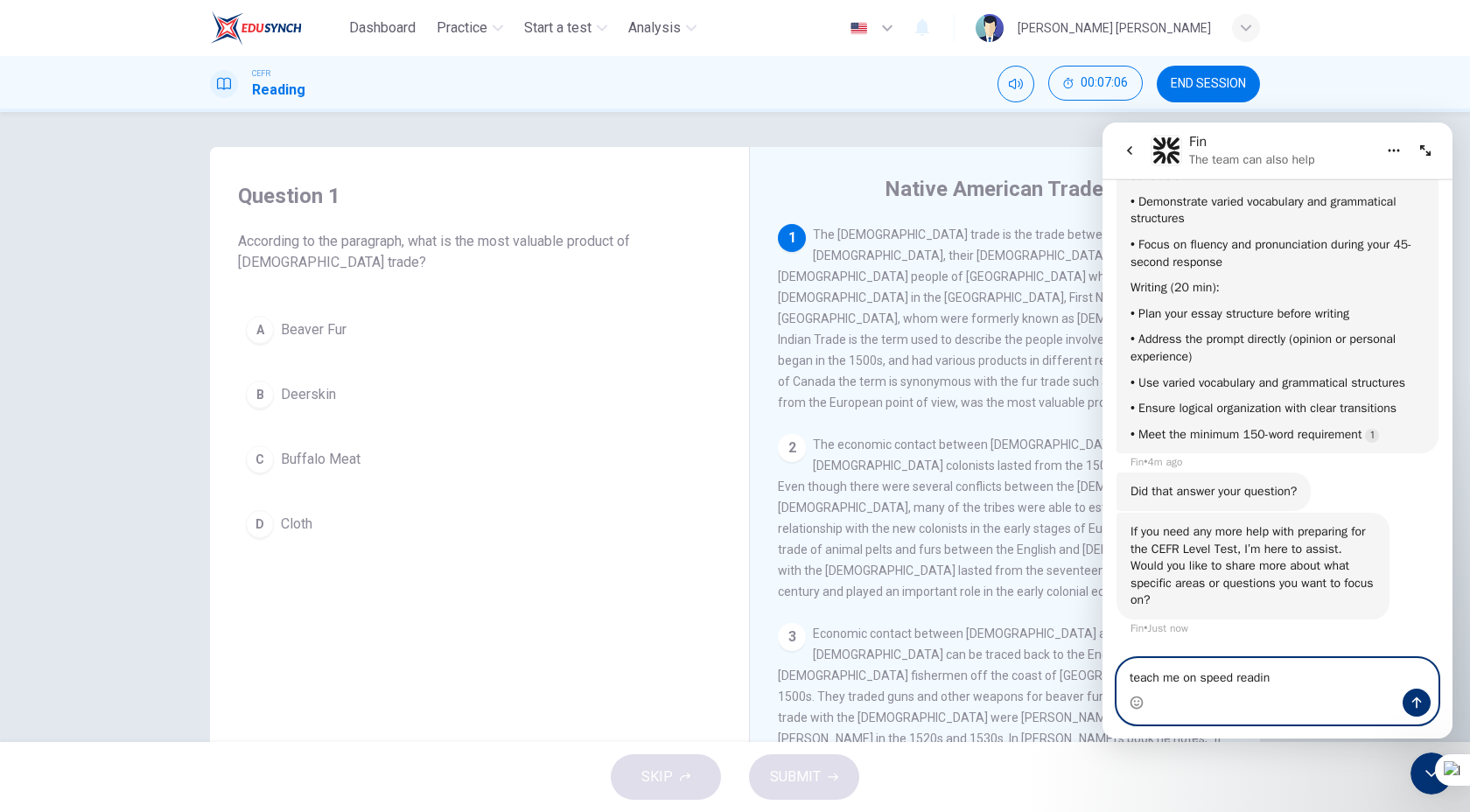 type on "teach me on speed reading" 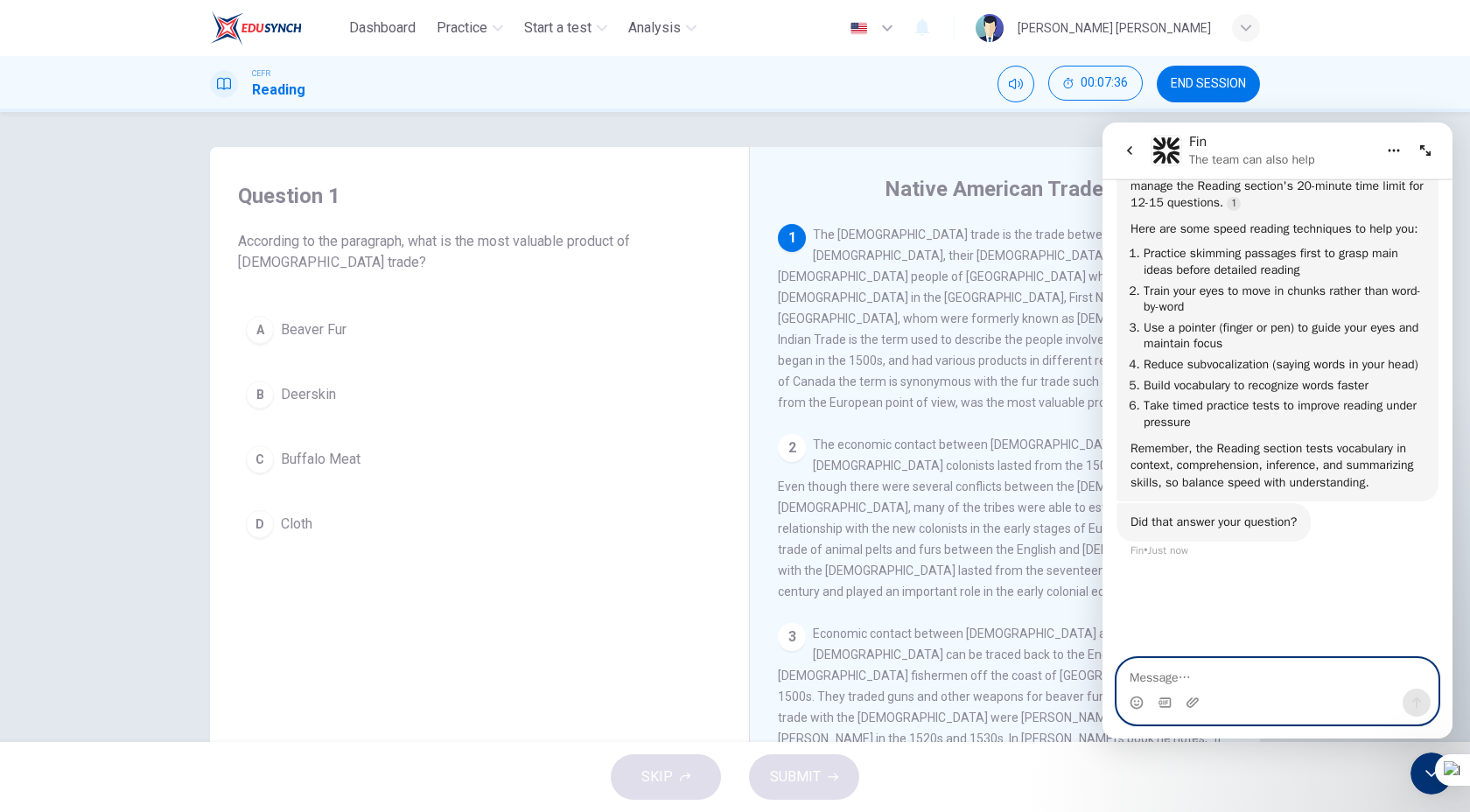 scroll, scrollTop: 2420, scrollLeft: 0, axis: vertical 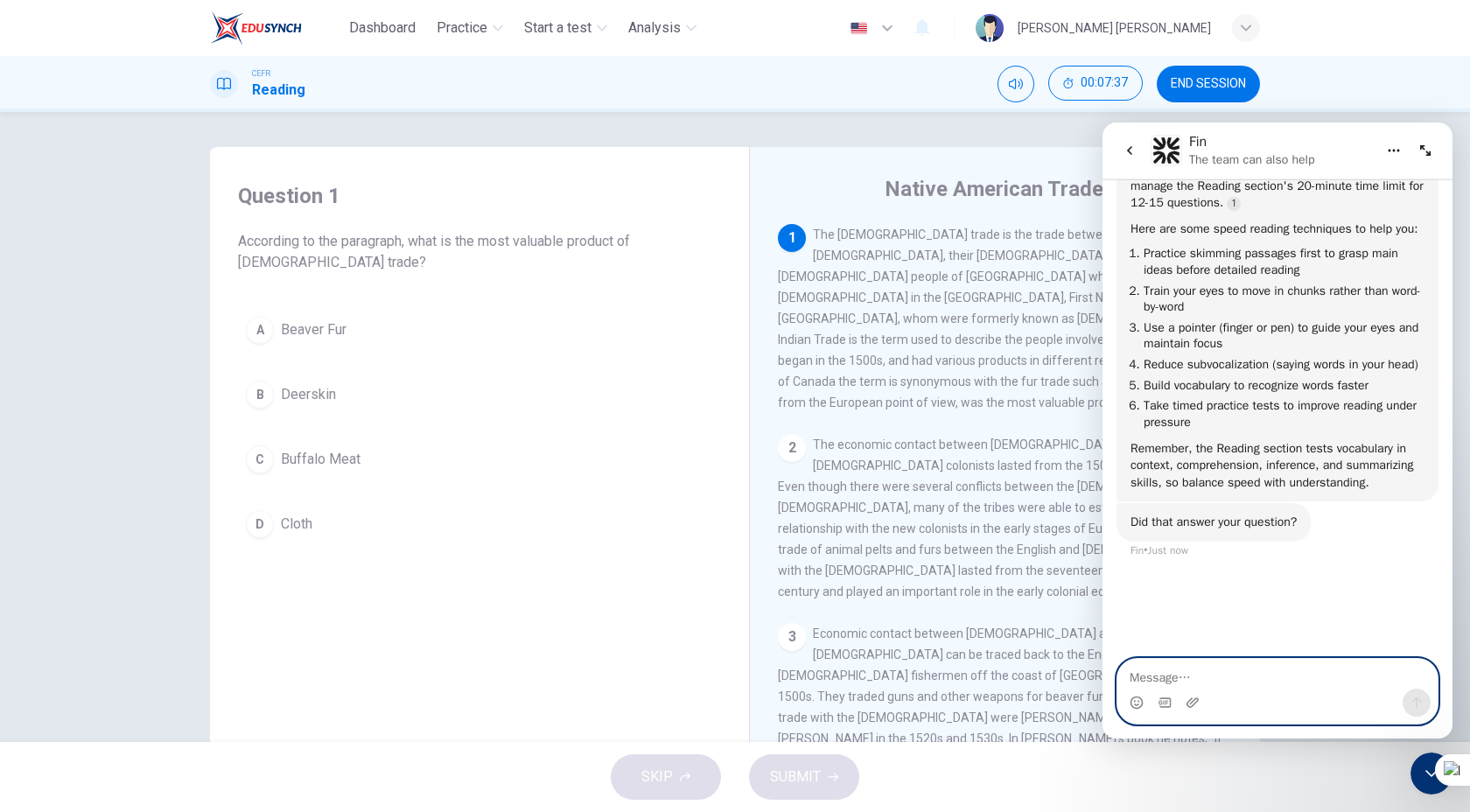 click at bounding box center [1278, 674] 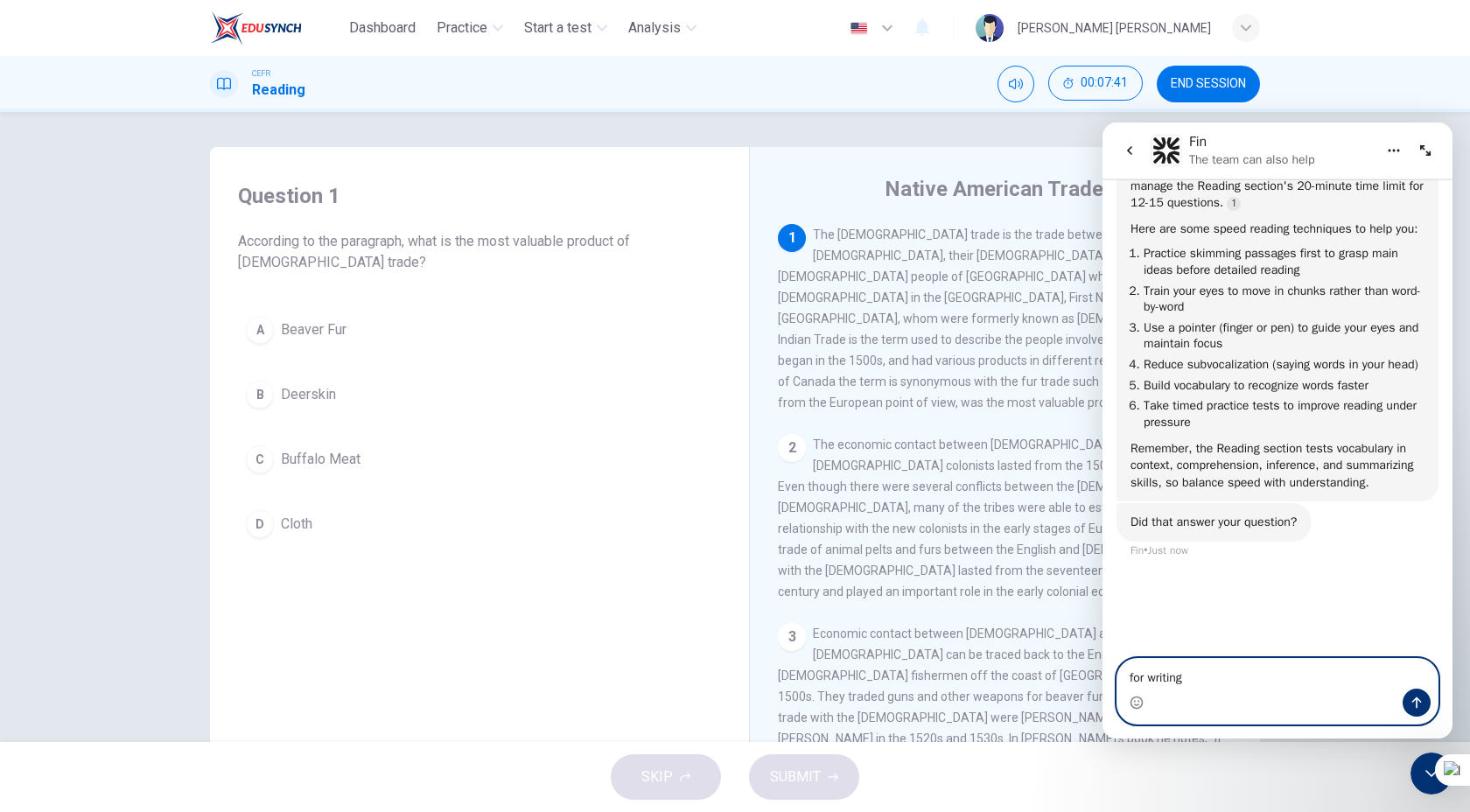 type on "for writing?" 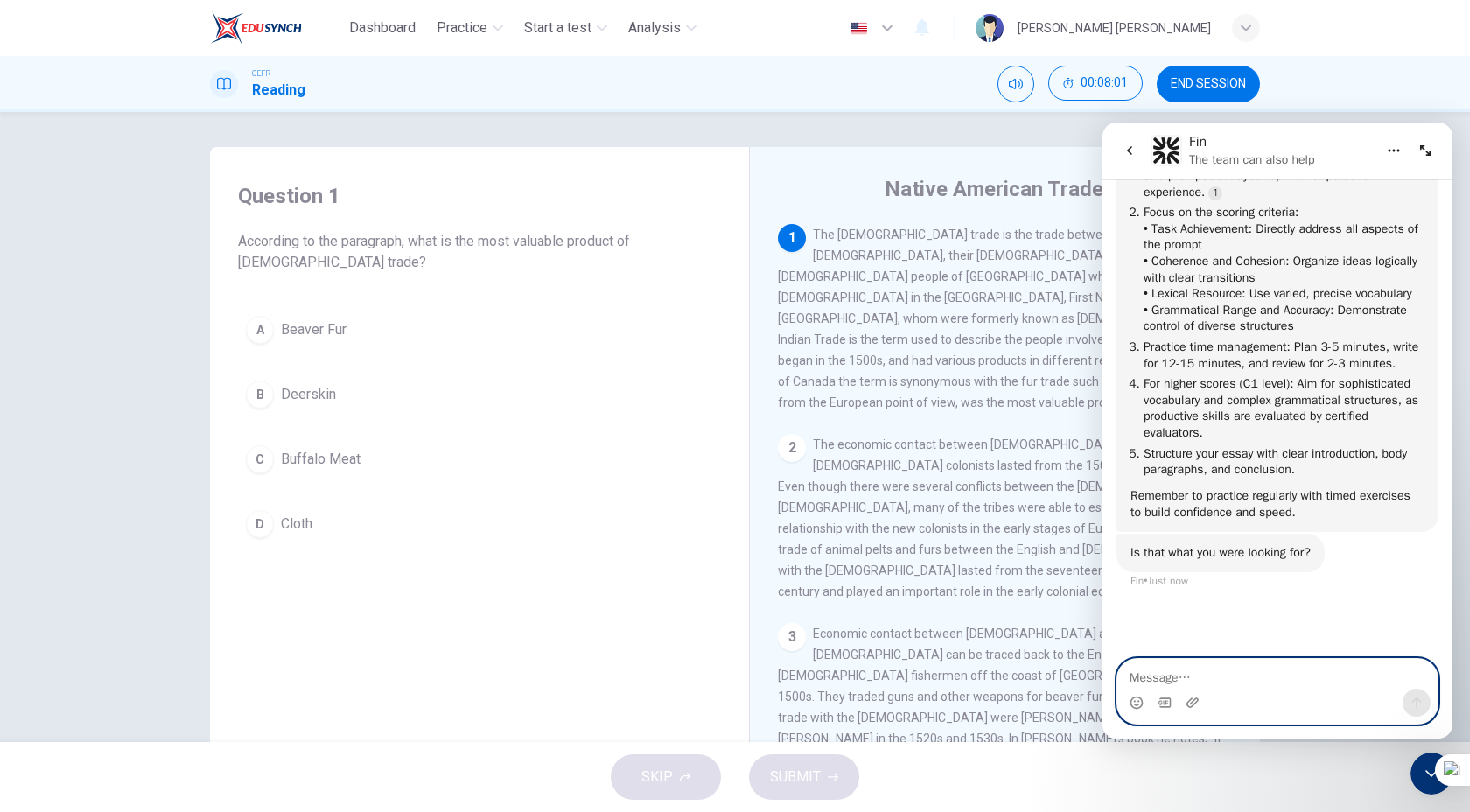 scroll, scrollTop: 3009, scrollLeft: 0, axis: vertical 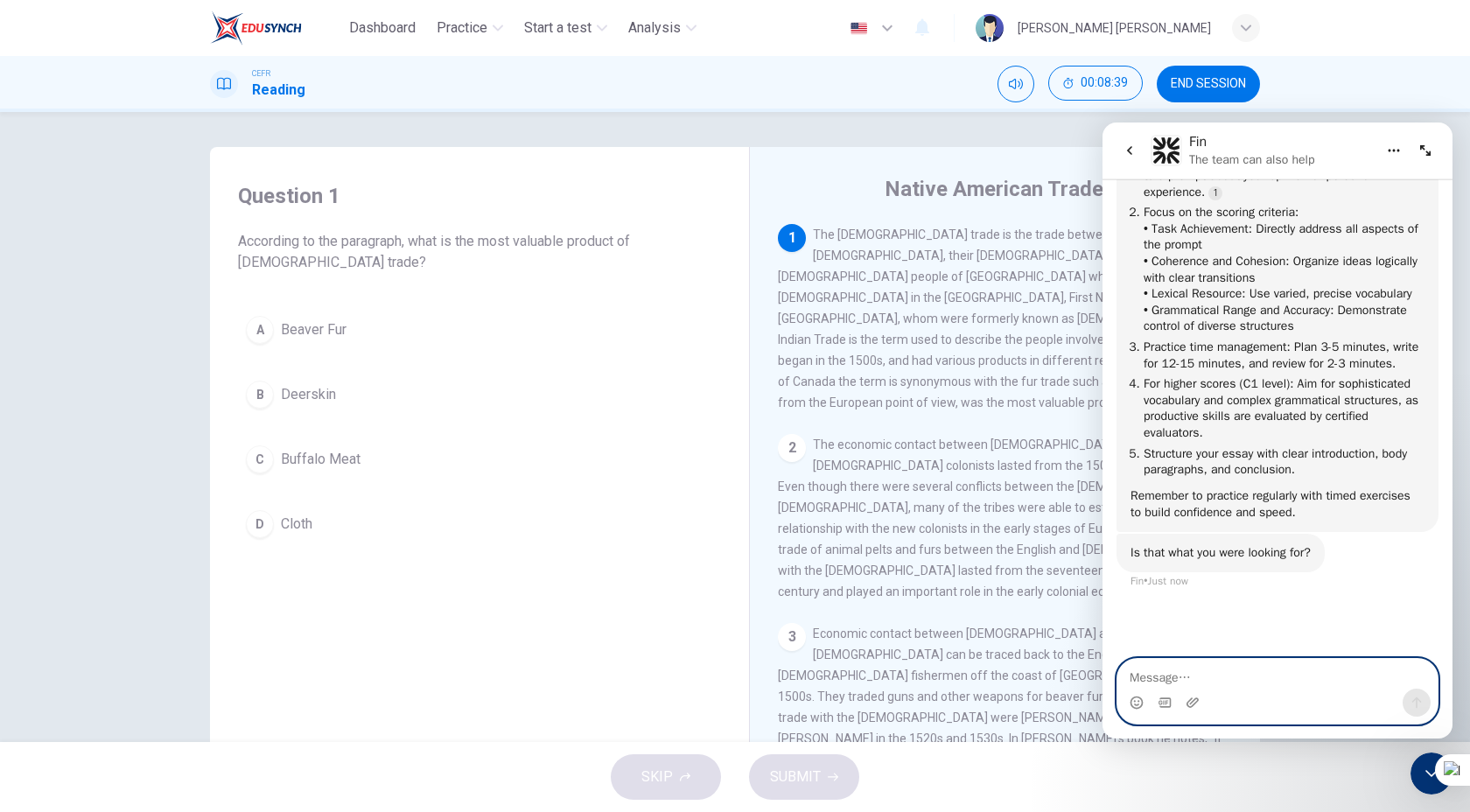 click at bounding box center (1278, 674) 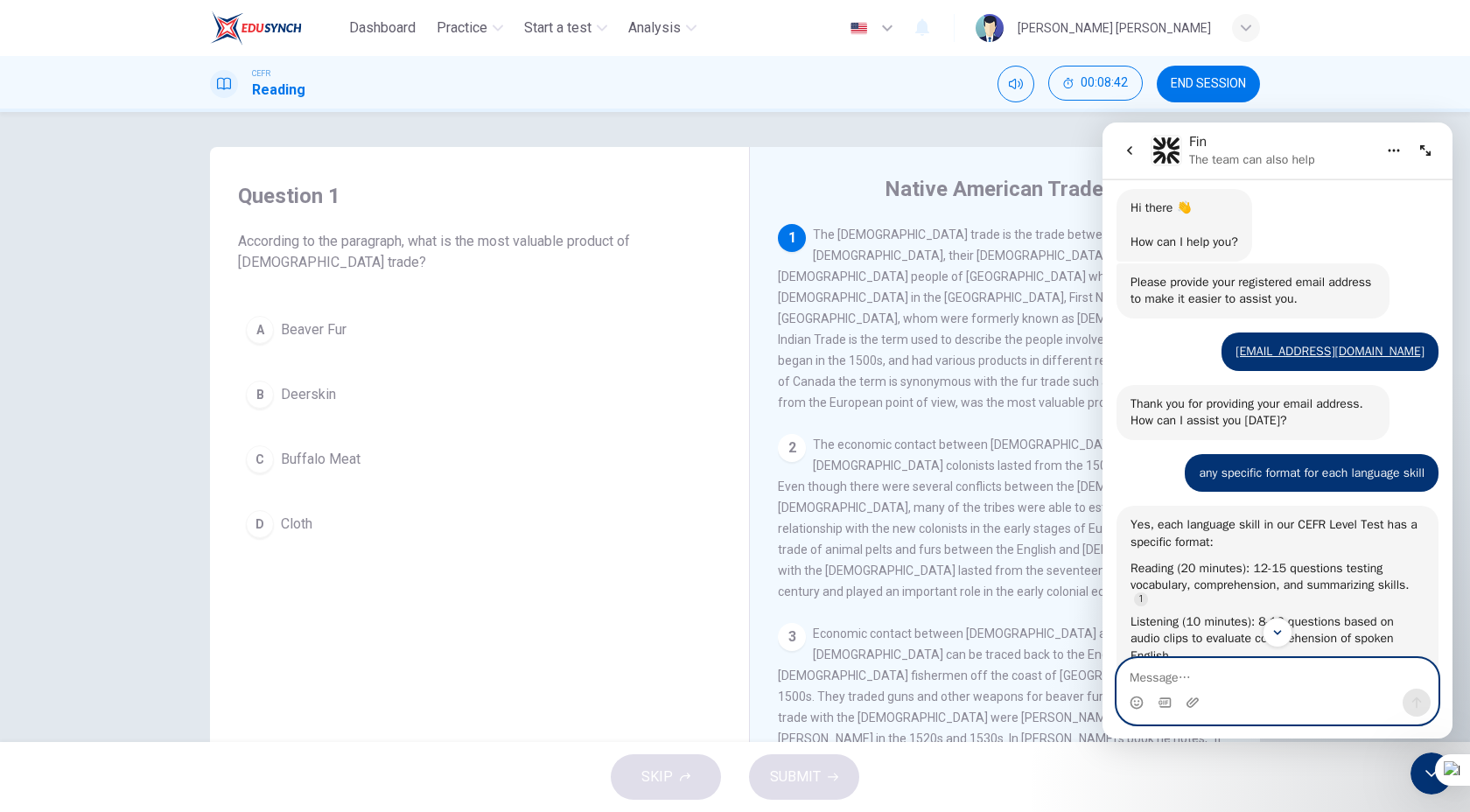 scroll, scrollTop: 10, scrollLeft: 0, axis: vertical 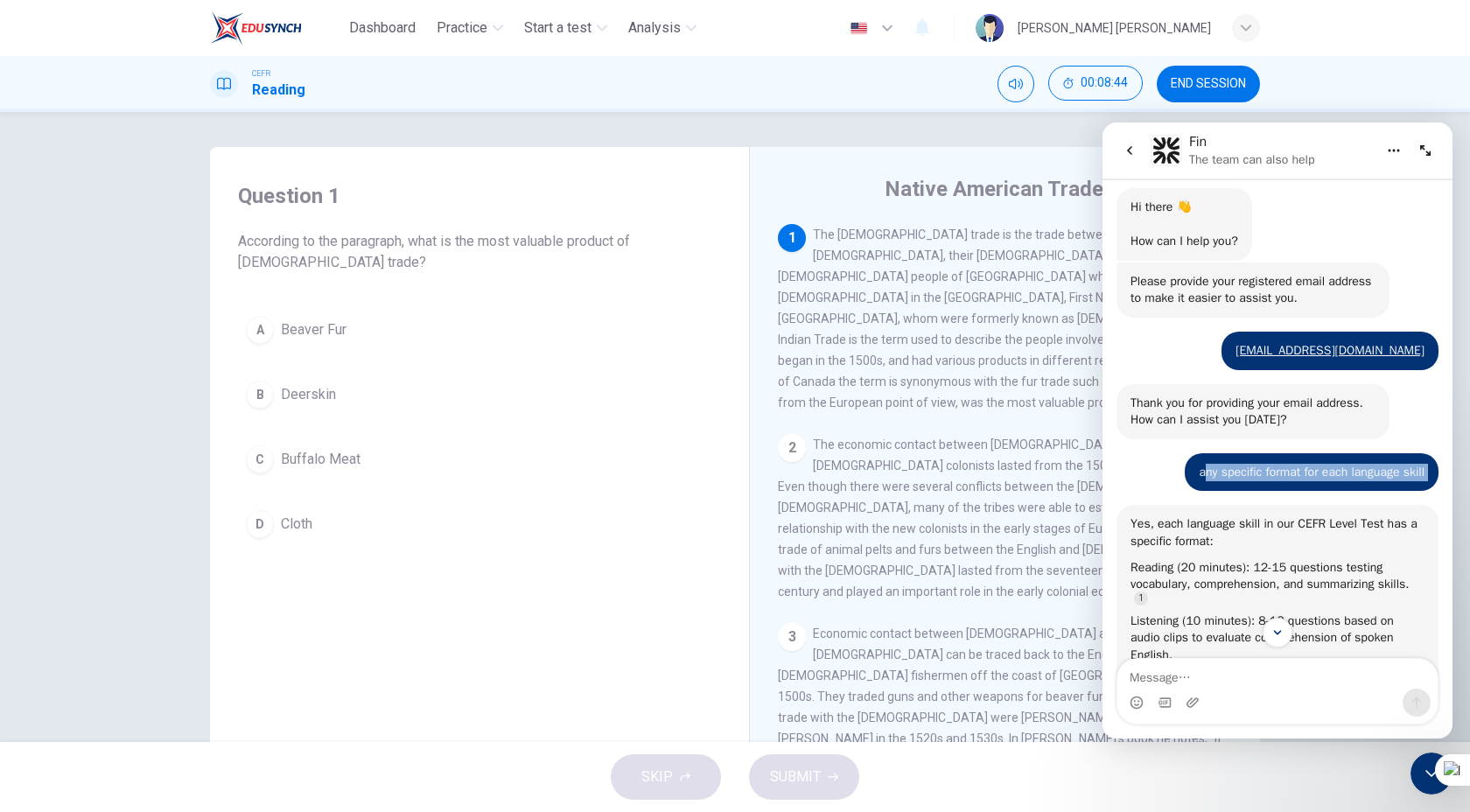 drag, startPoint x: 1178, startPoint y: 478, endPoint x: 1374, endPoint y: 486, distance: 196.1632 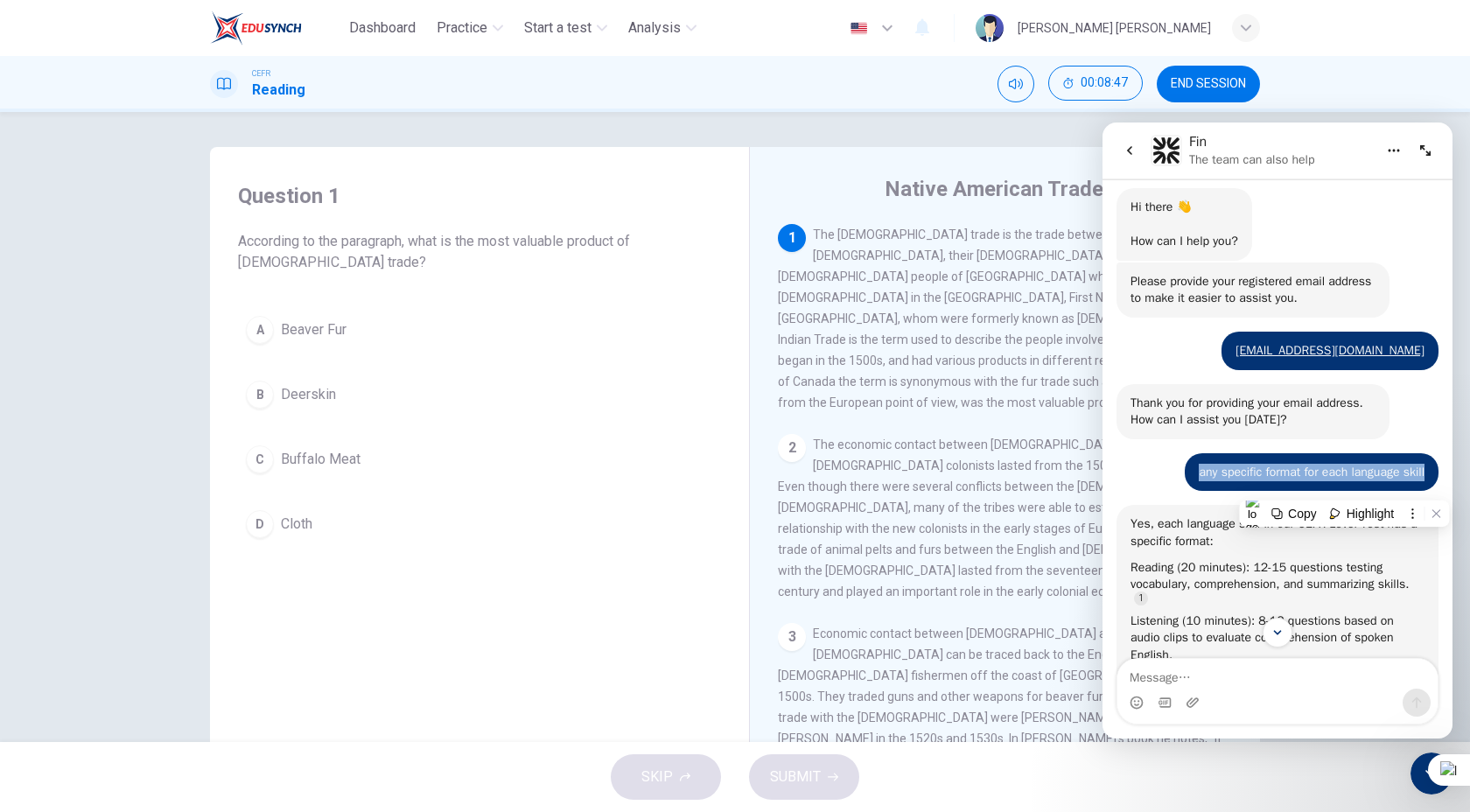 drag, startPoint x: 1174, startPoint y: 472, endPoint x: 1412, endPoint y: 470, distance: 238.0084 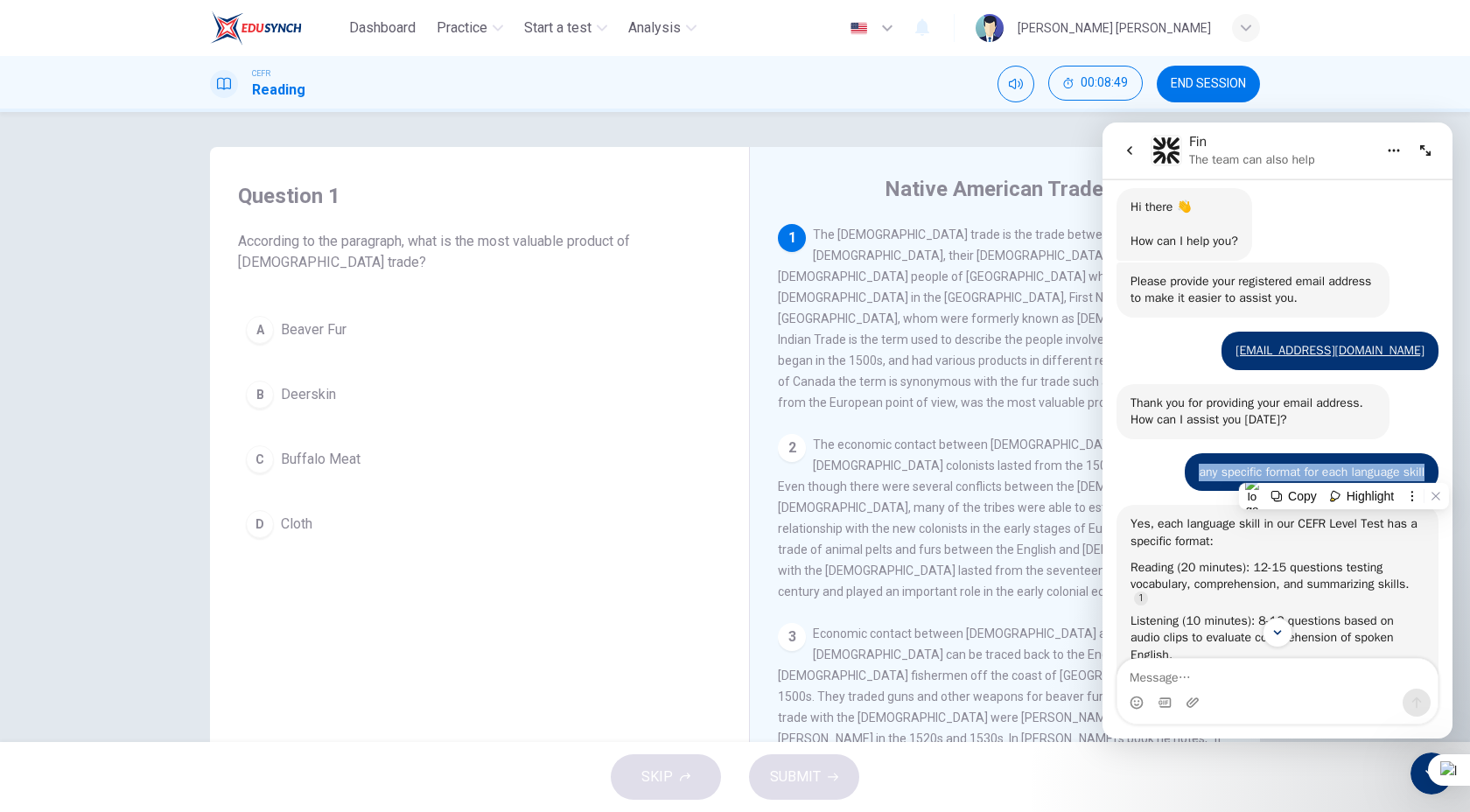 copy on "any specific format for each language skill" 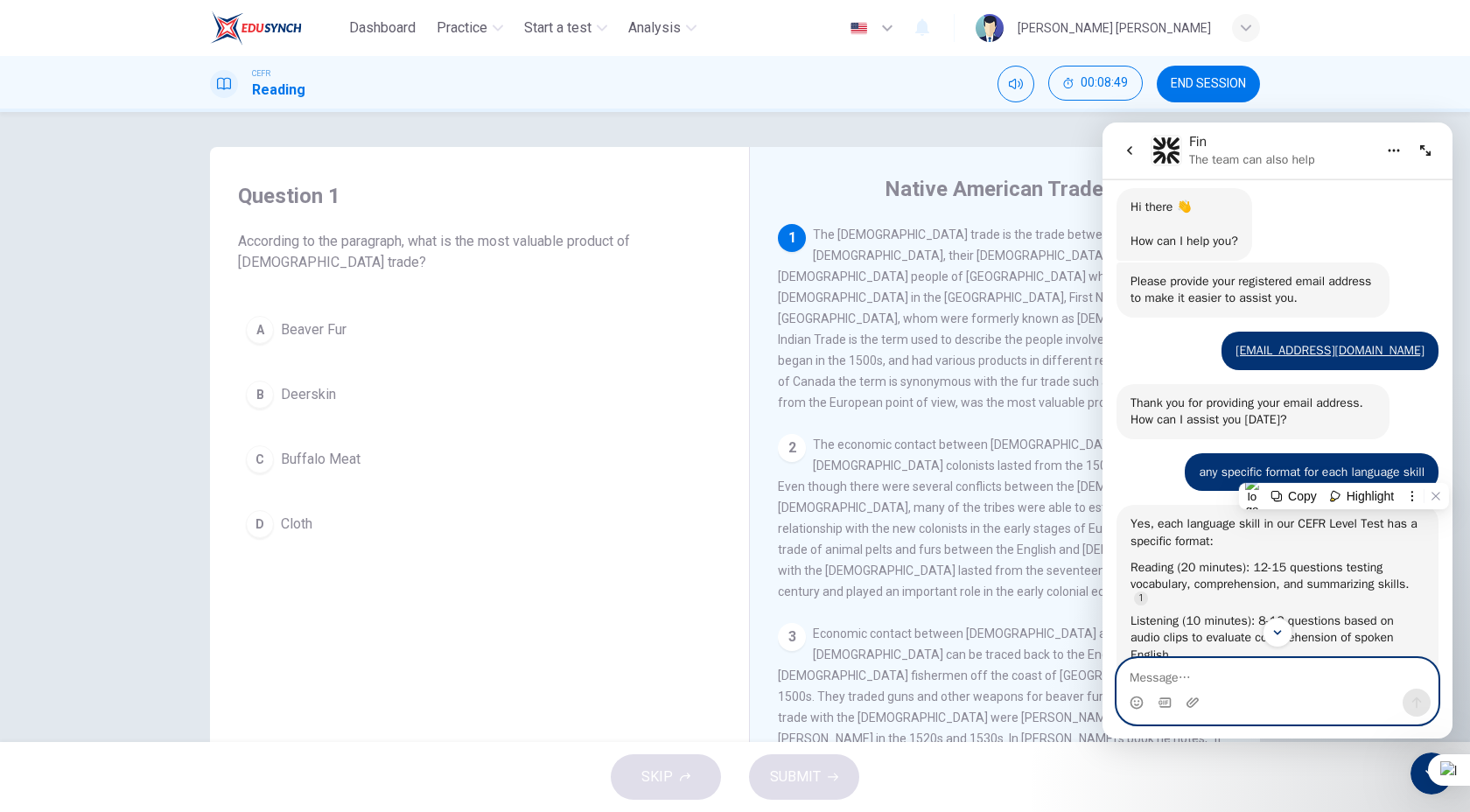 click at bounding box center (1278, 674) 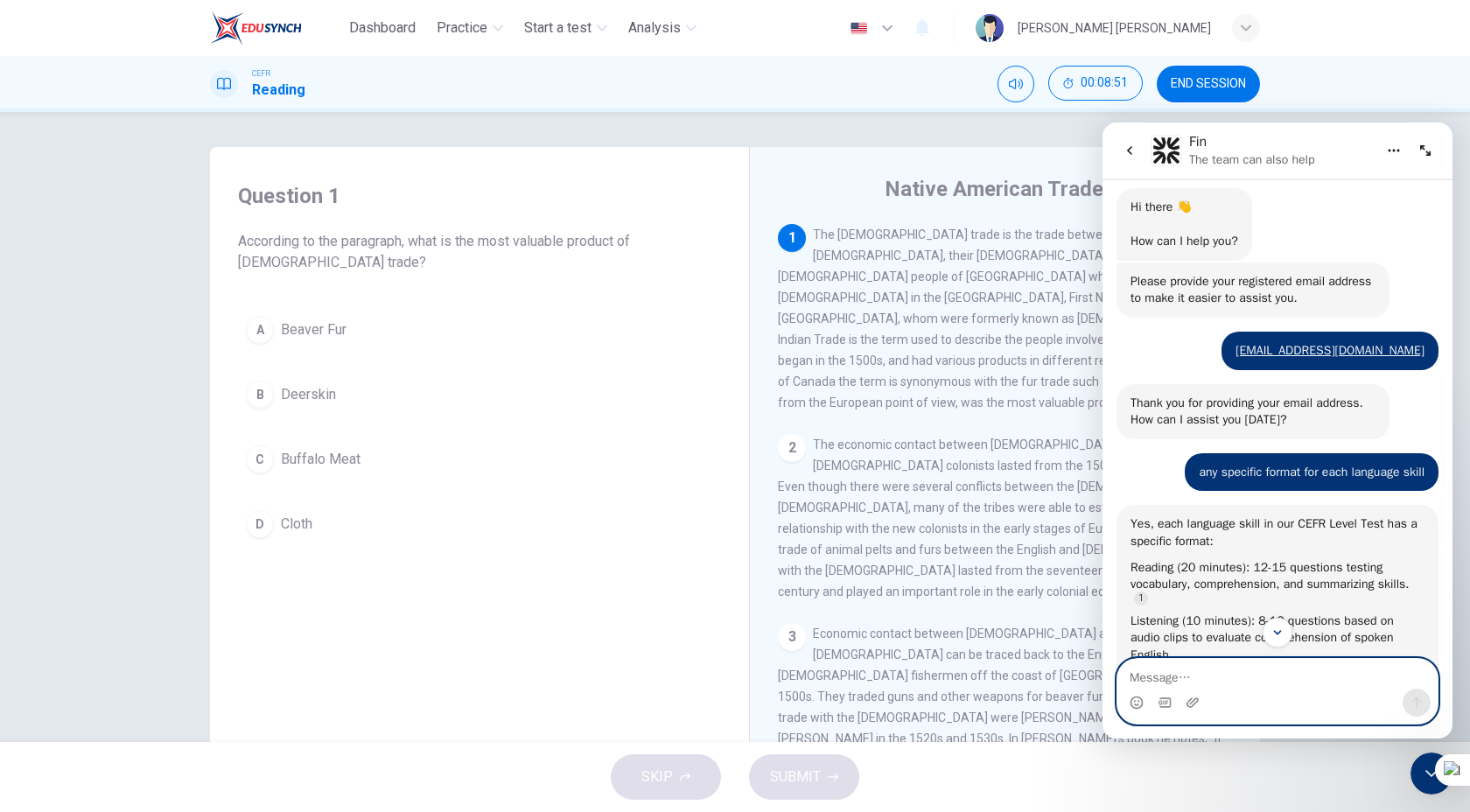 paste on "any specific format for each language skill" 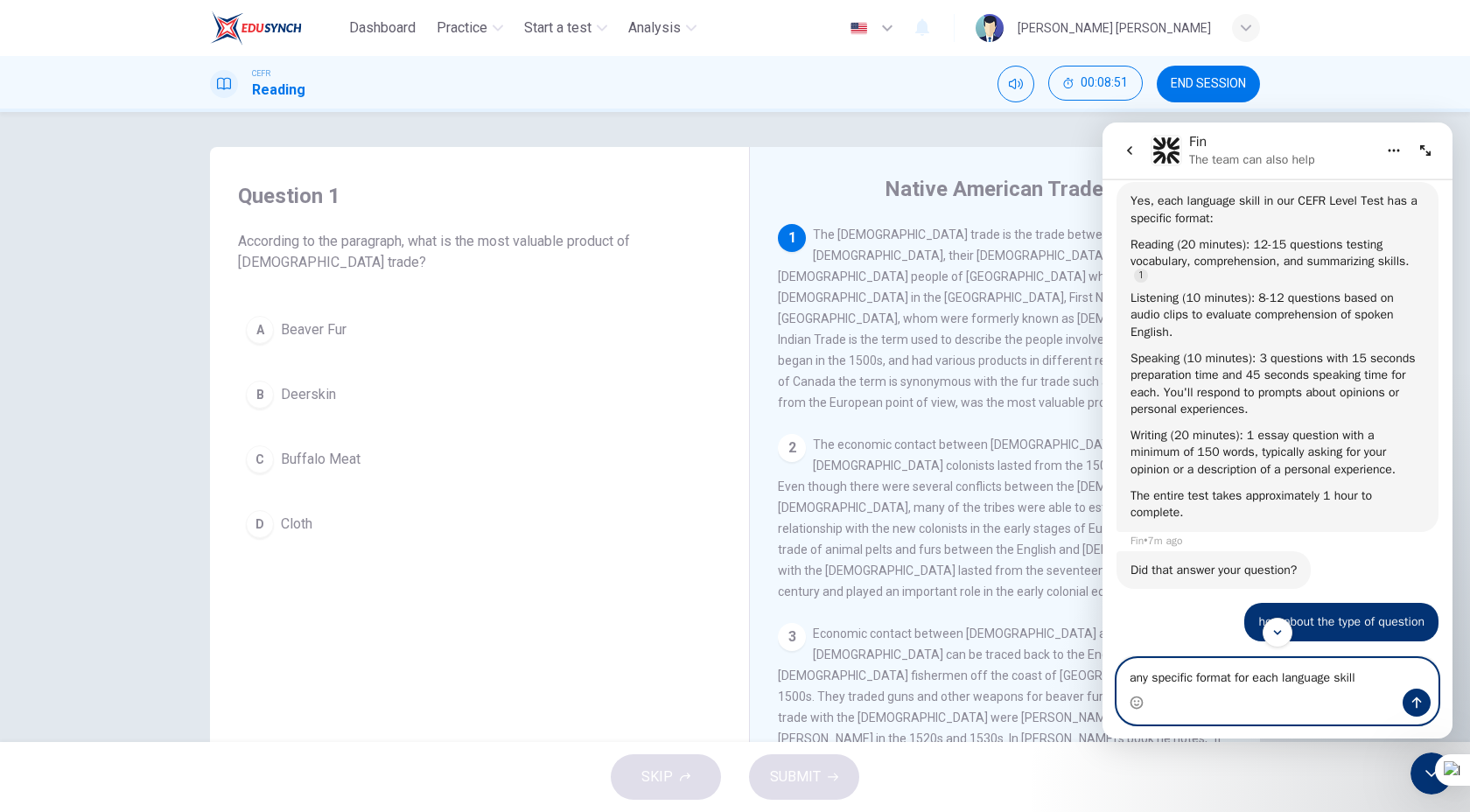 scroll, scrollTop: 460, scrollLeft: 0, axis: vertical 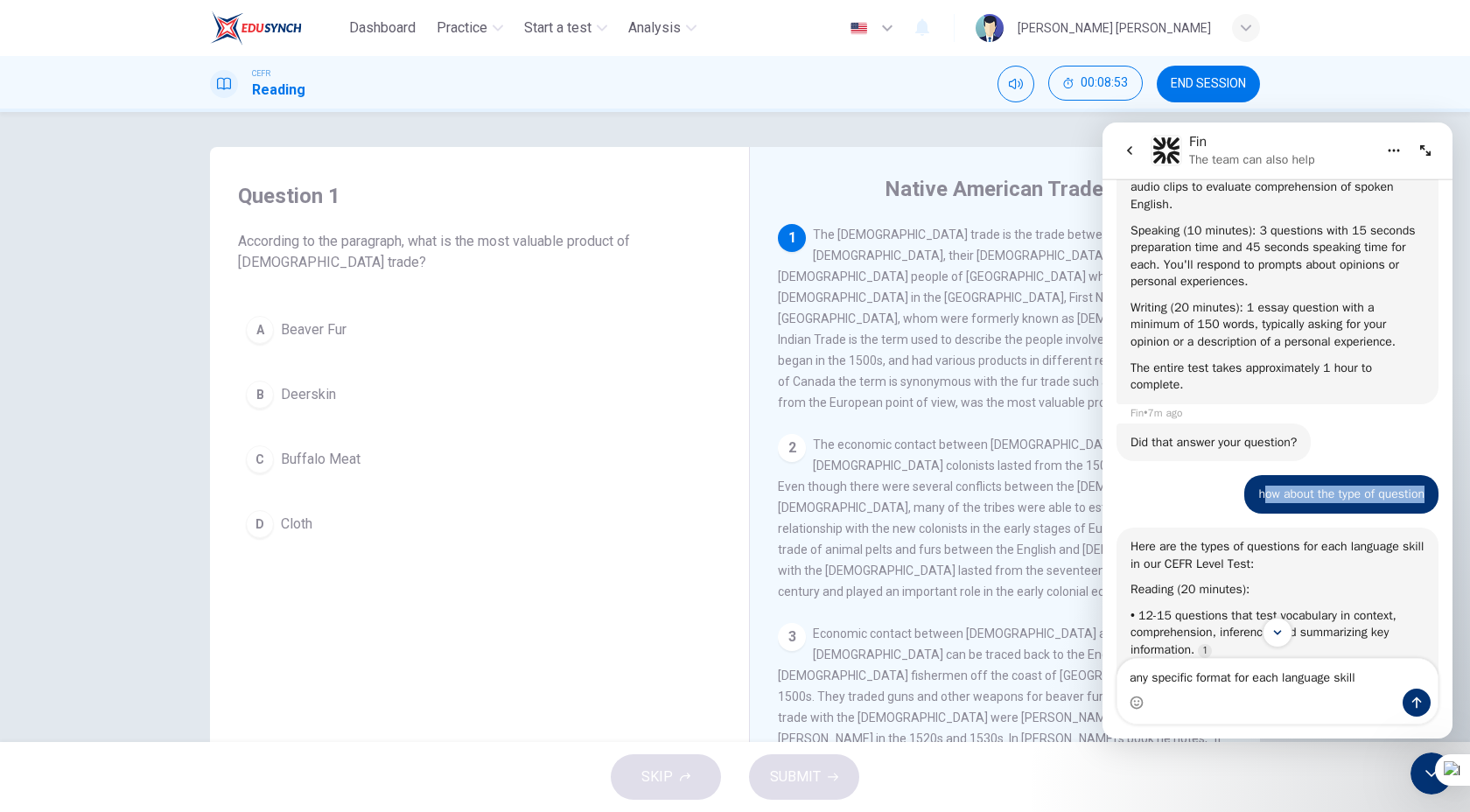 drag, startPoint x: 1241, startPoint y: 505, endPoint x: 1421, endPoint y: 506, distance: 180.00278 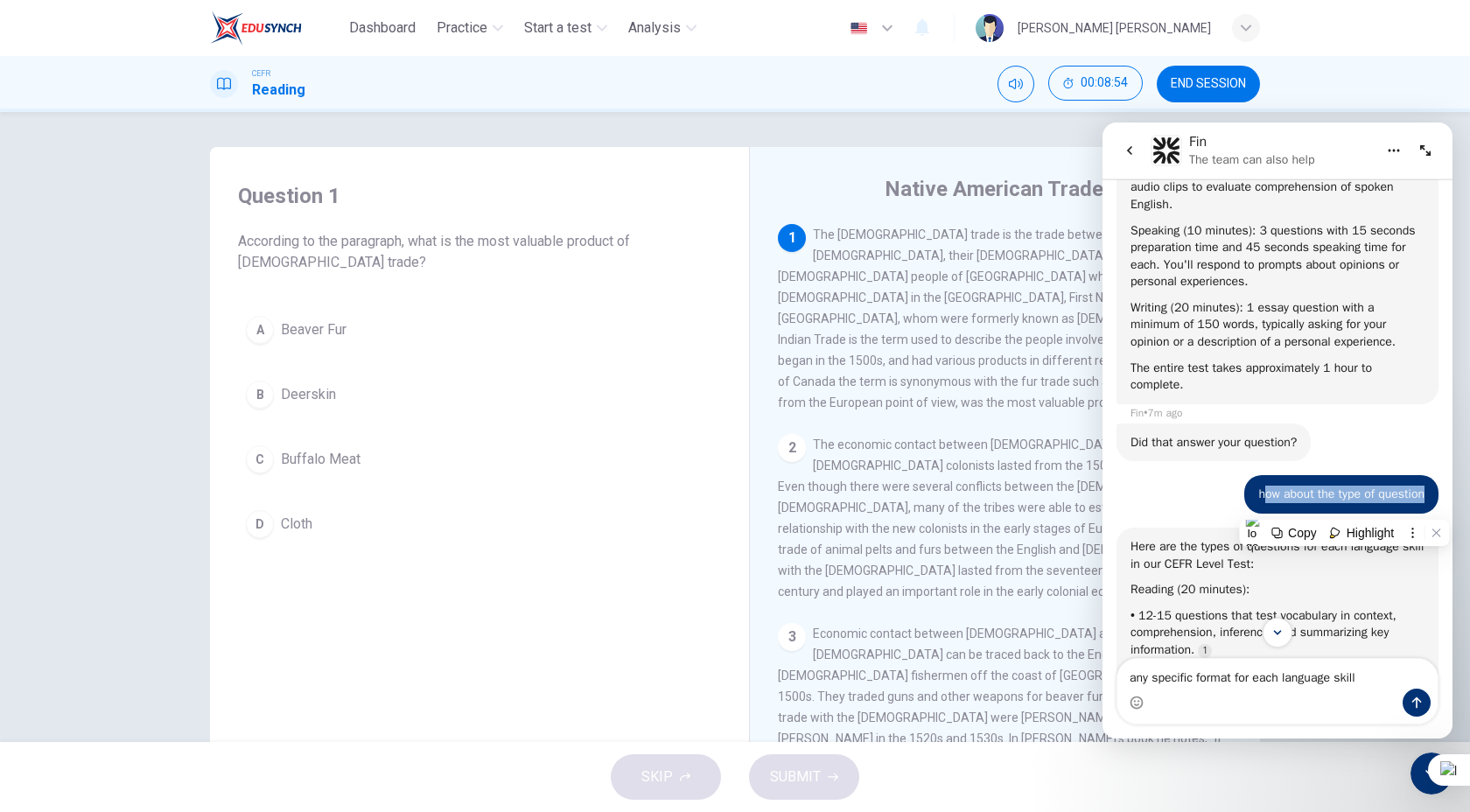 click on "how about the type of question" at bounding box center [1341, 494] 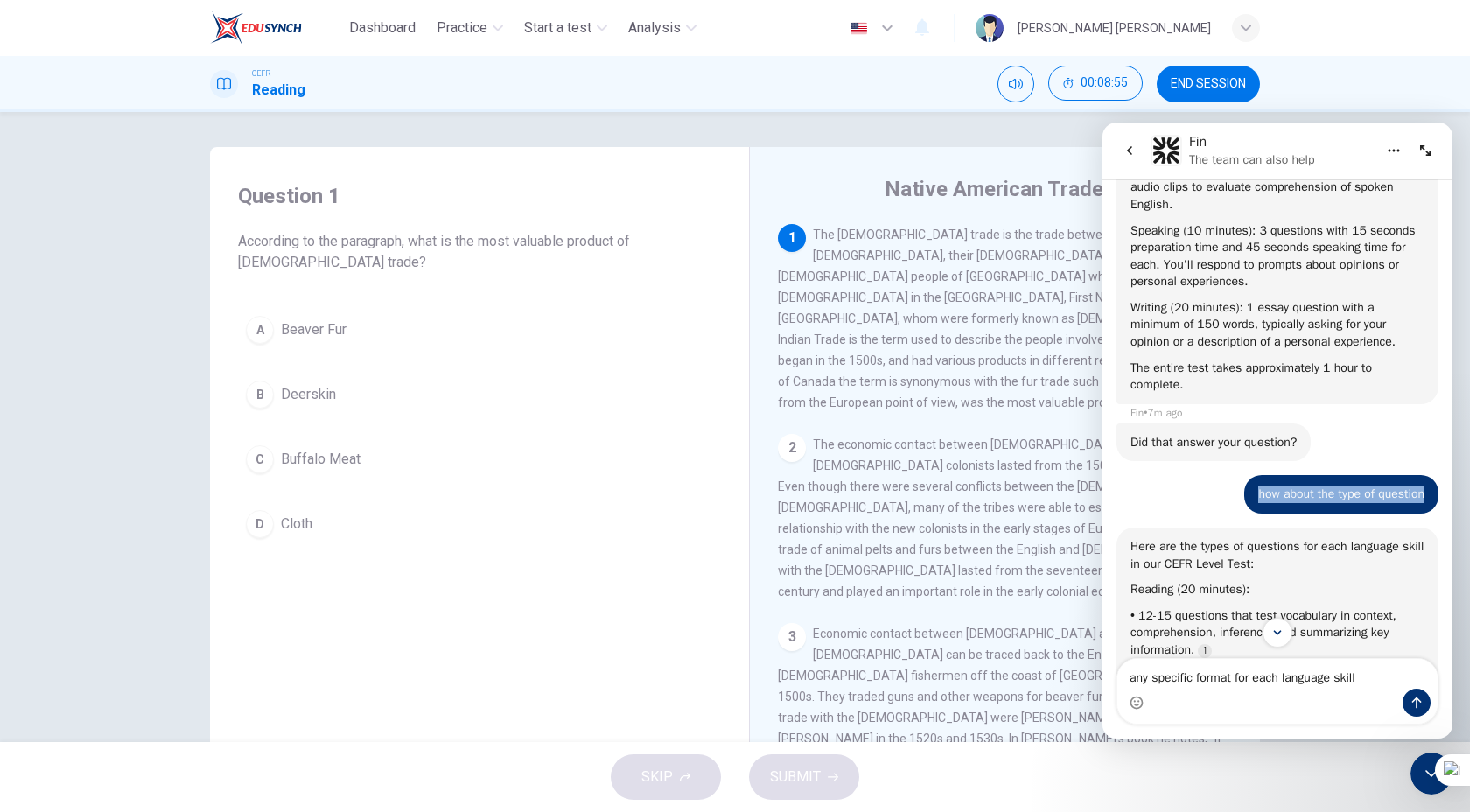 drag, startPoint x: 1415, startPoint y: 503, endPoint x: 1235, endPoint y: 504, distance: 180.00278 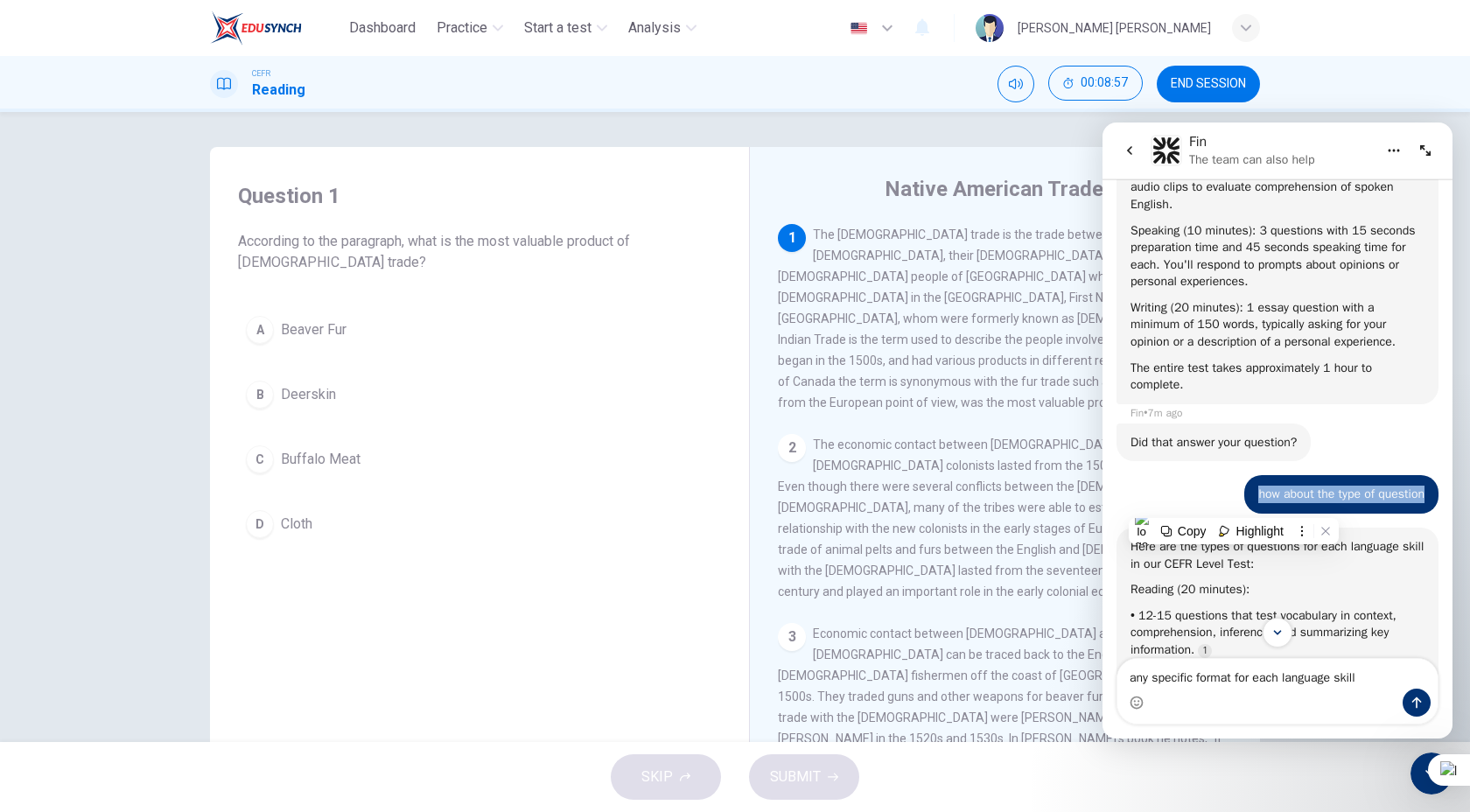 copy on "how about the type of question" 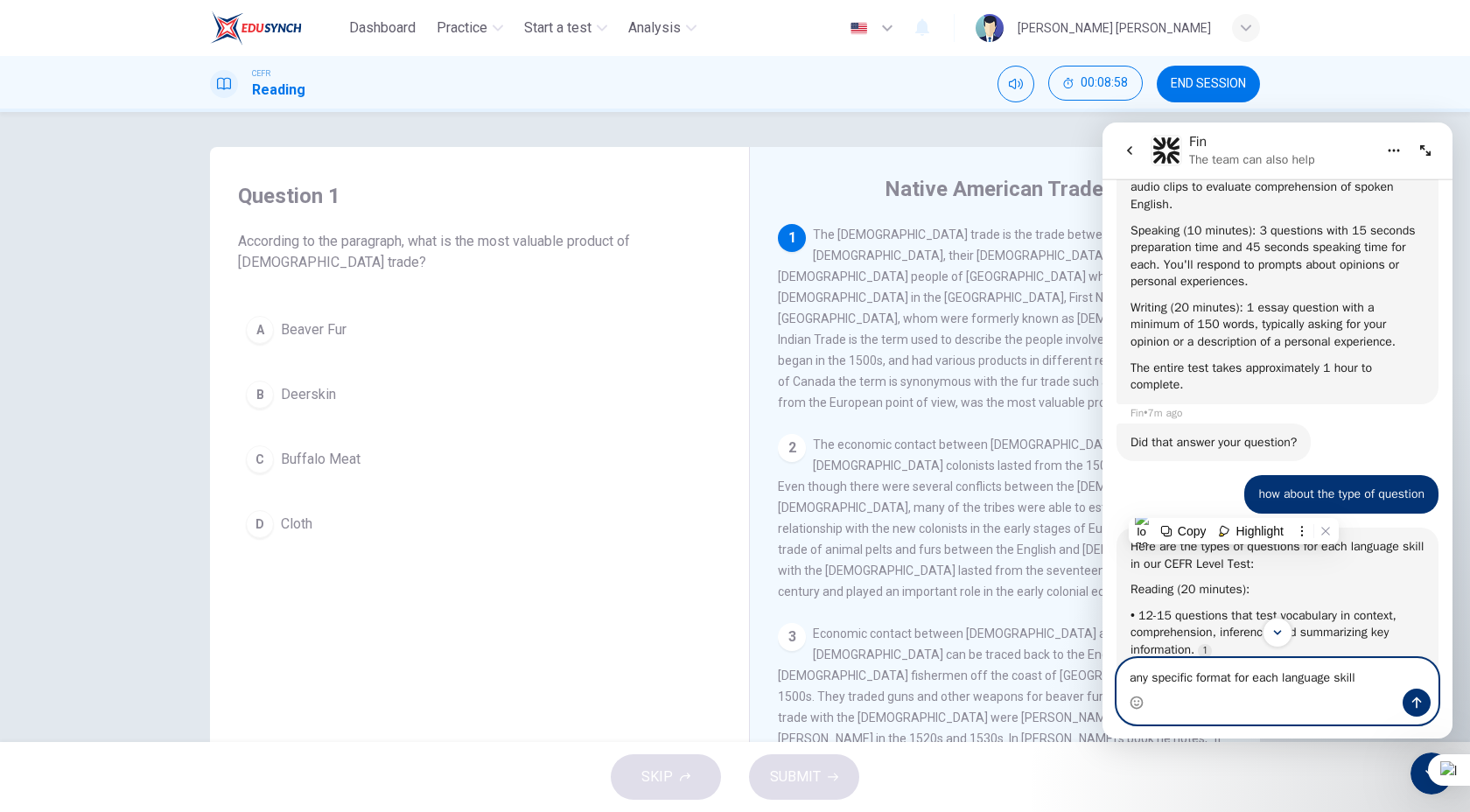 click on "any specific format for each language skill" at bounding box center [1278, 674] 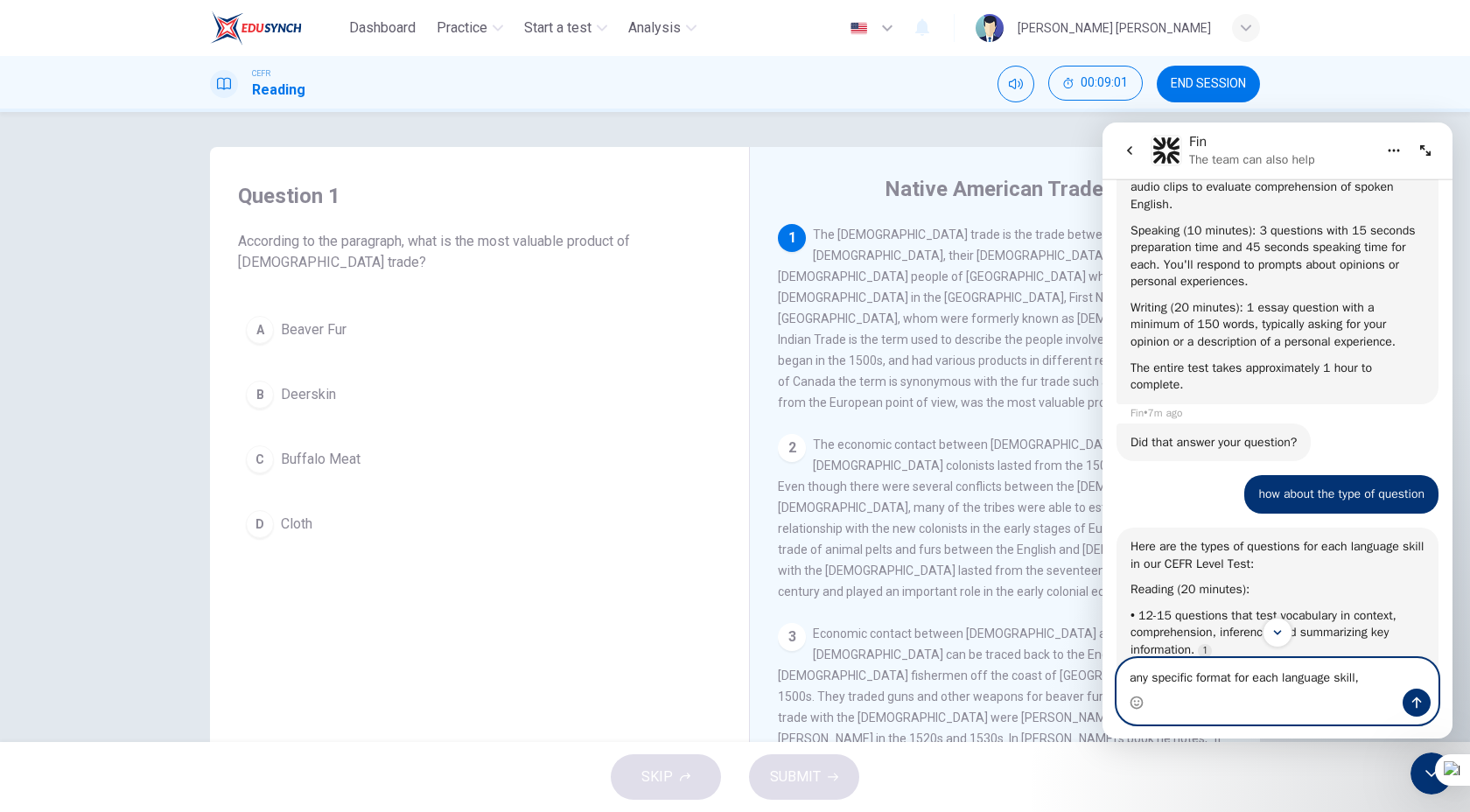 paste on "how about the type of question" 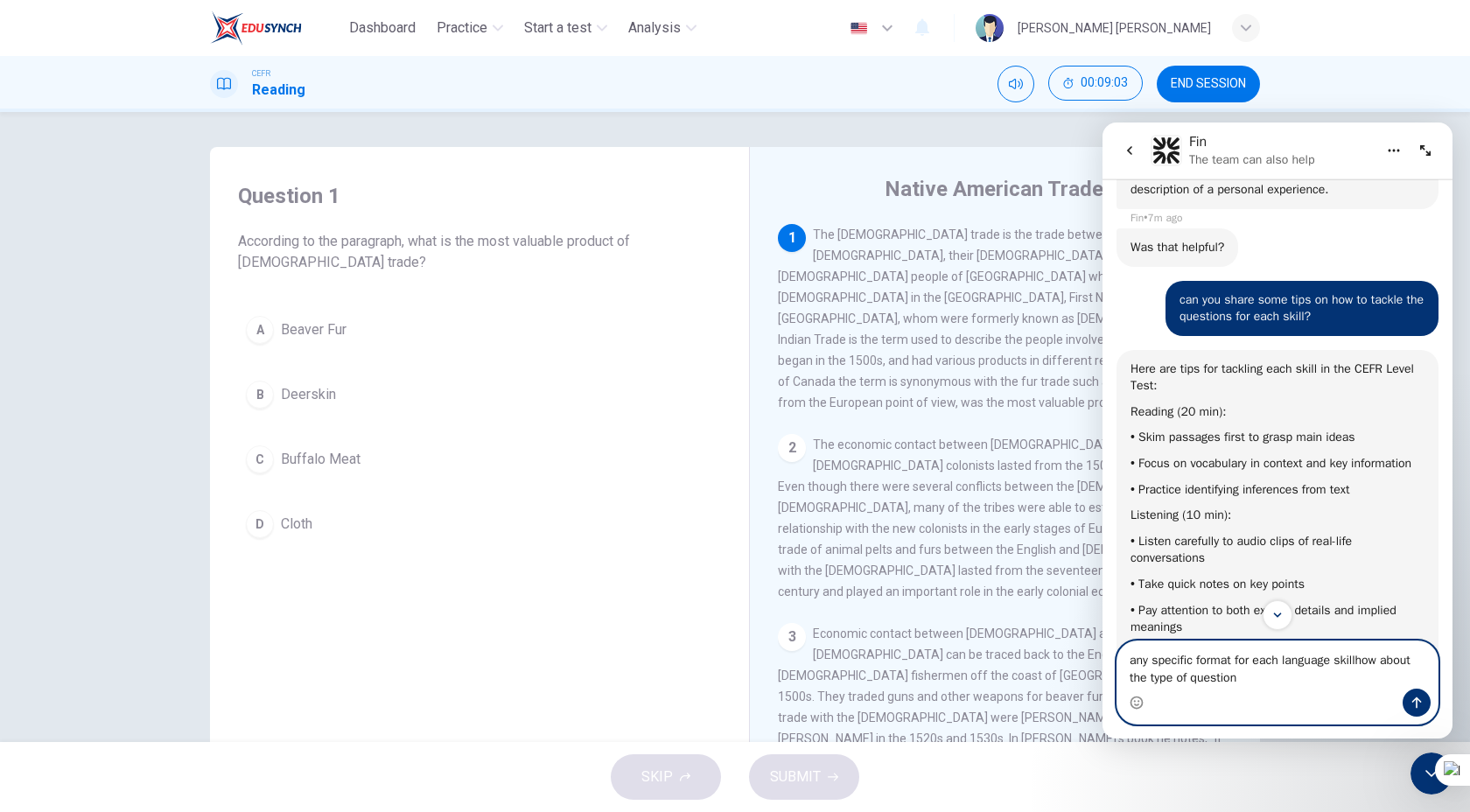 scroll, scrollTop: 1243, scrollLeft: 0, axis: vertical 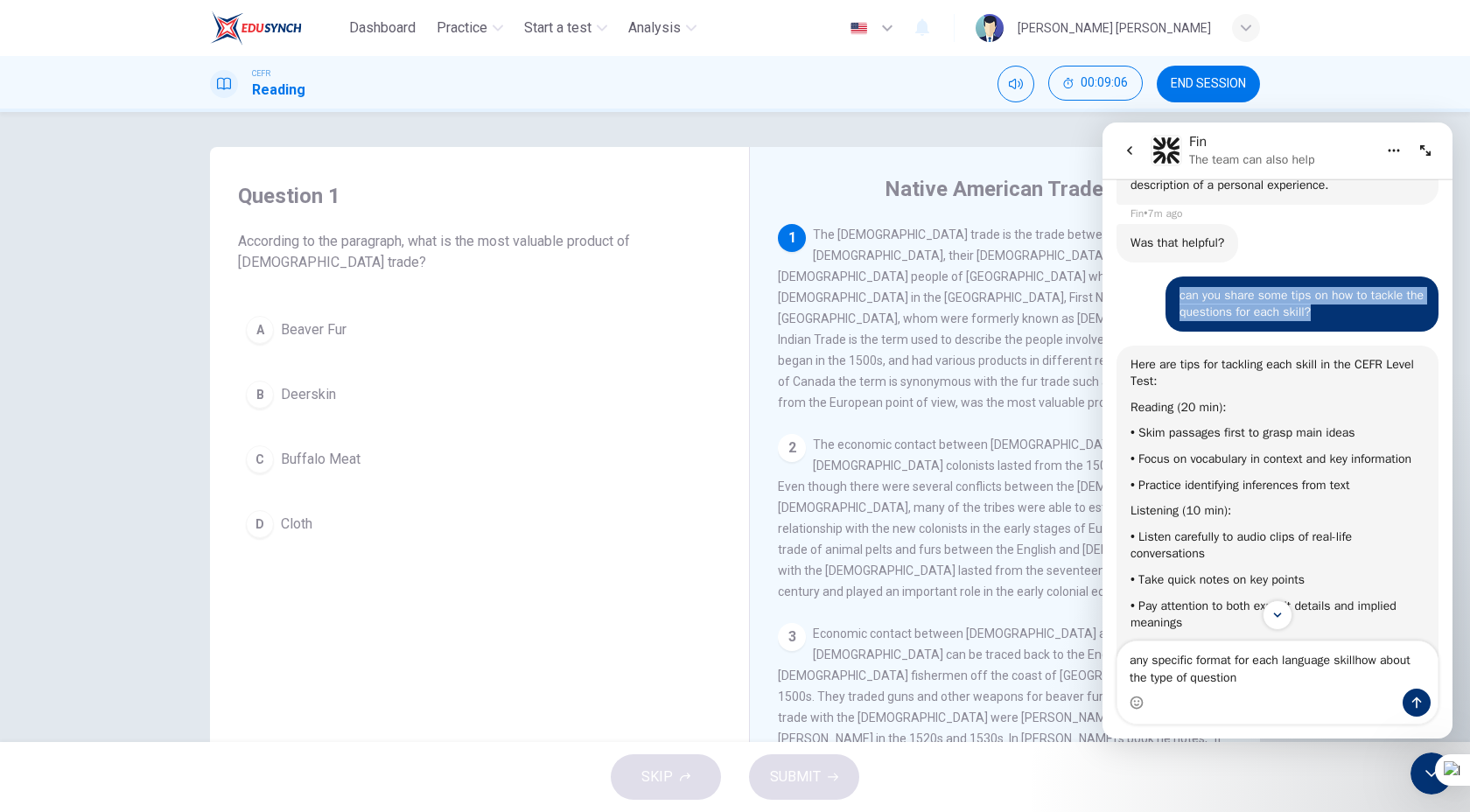 drag, startPoint x: 1334, startPoint y: 351, endPoint x: 1162, endPoint y: 347, distance: 172.0465 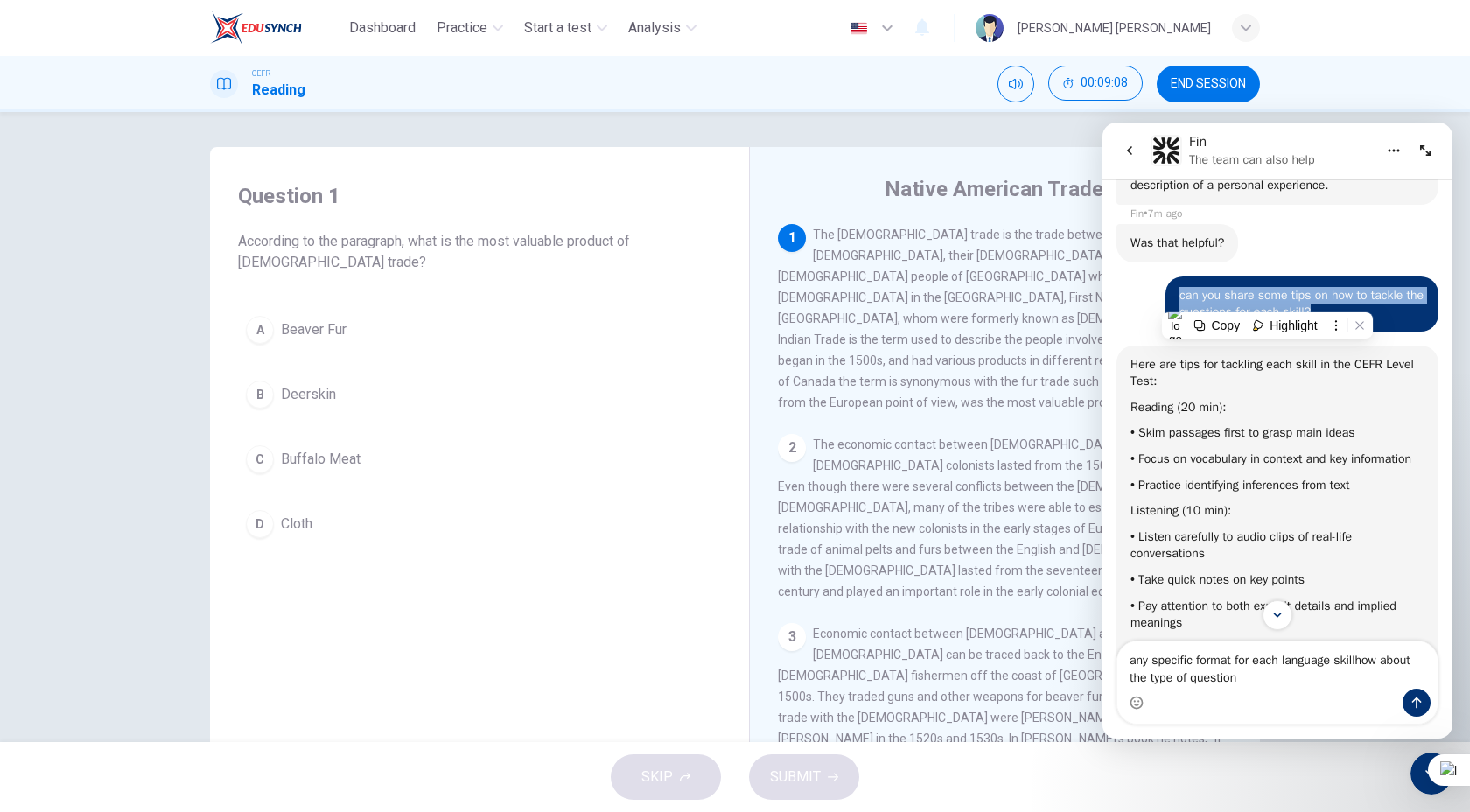 copy on "can you share some tips on how to tackle the questions for each skill?" 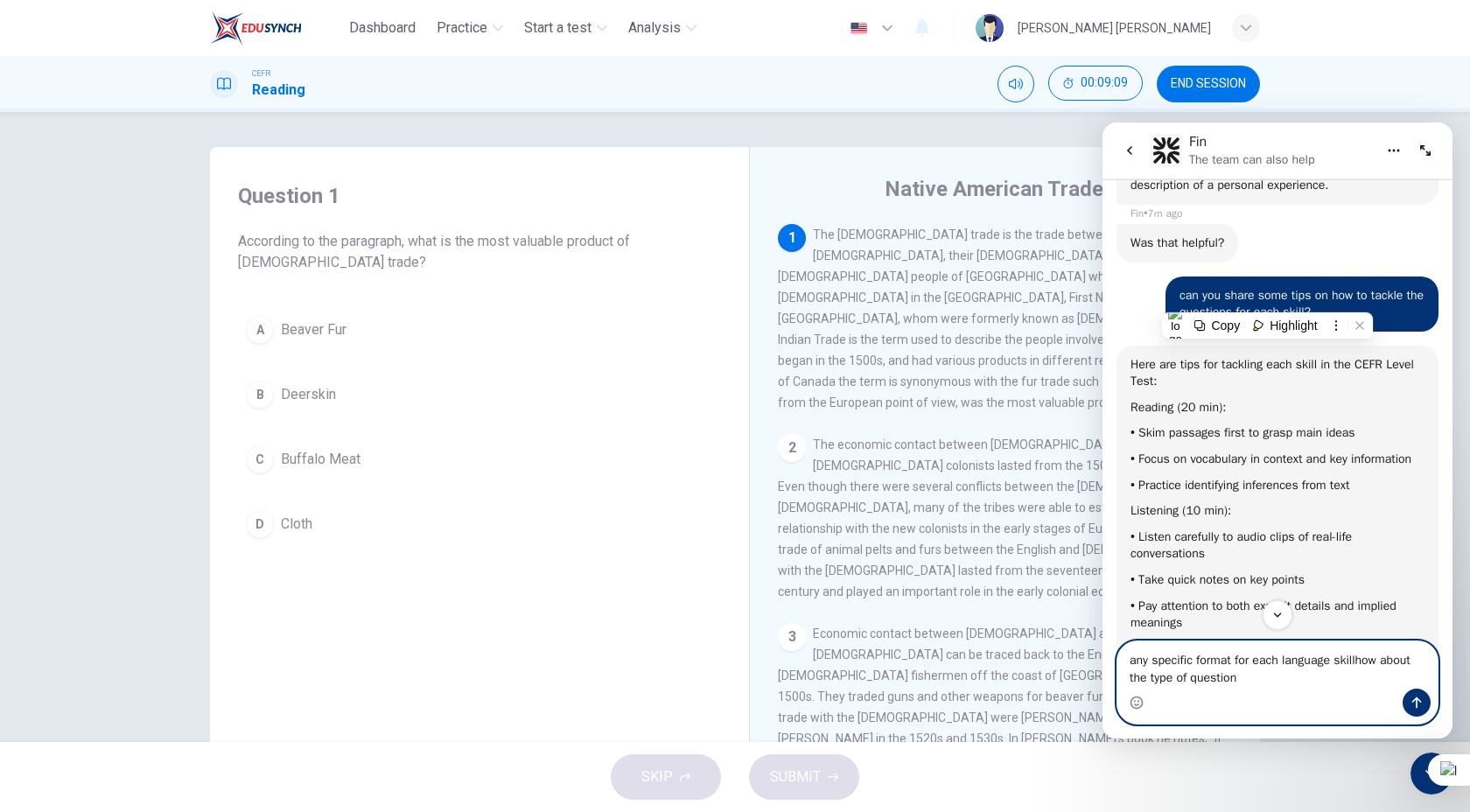 click on "any specific format for each language skillhow about the type of question" at bounding box center (1278, 665) 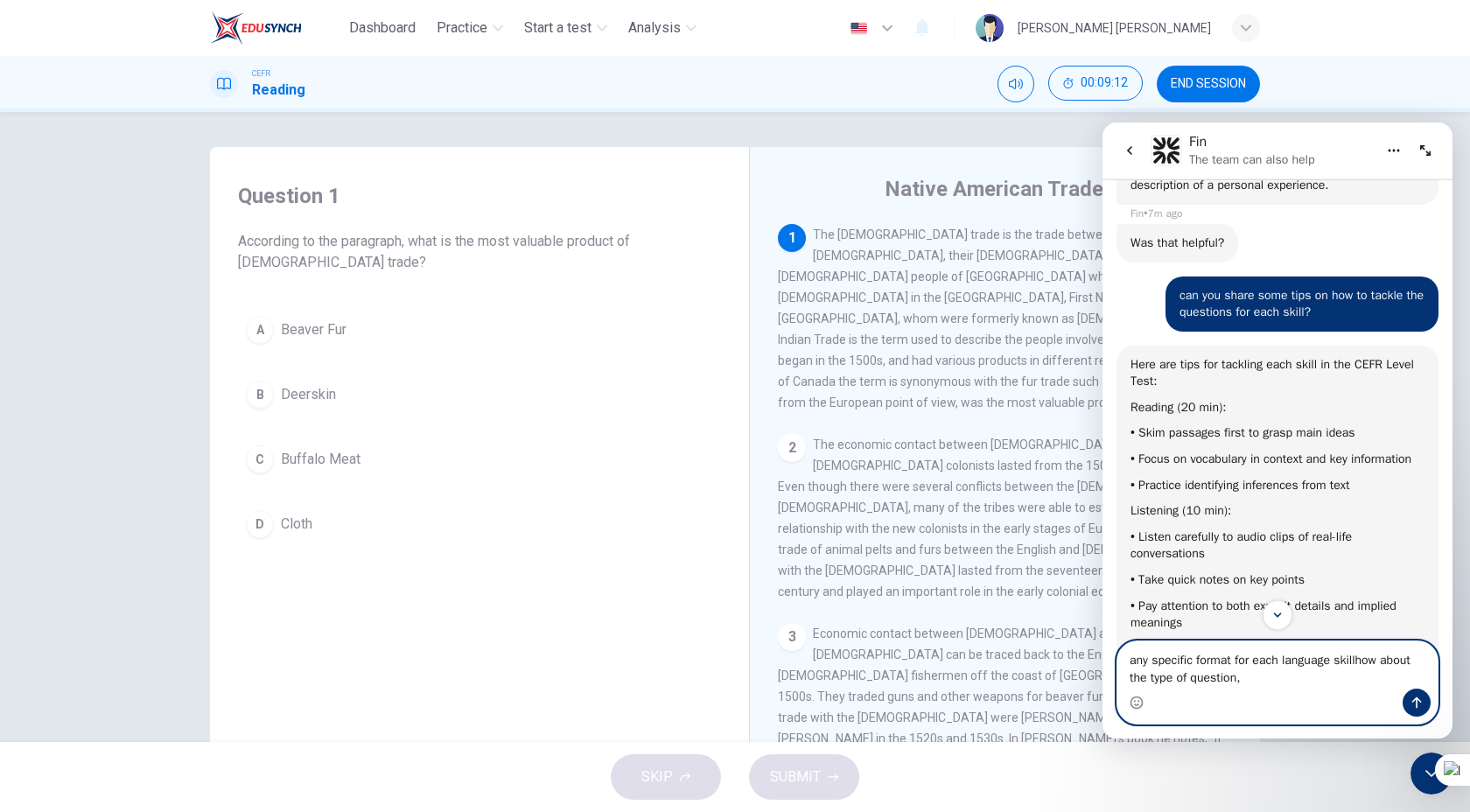 paste on "can you share some tips on how to tackle the questions for each skill?" 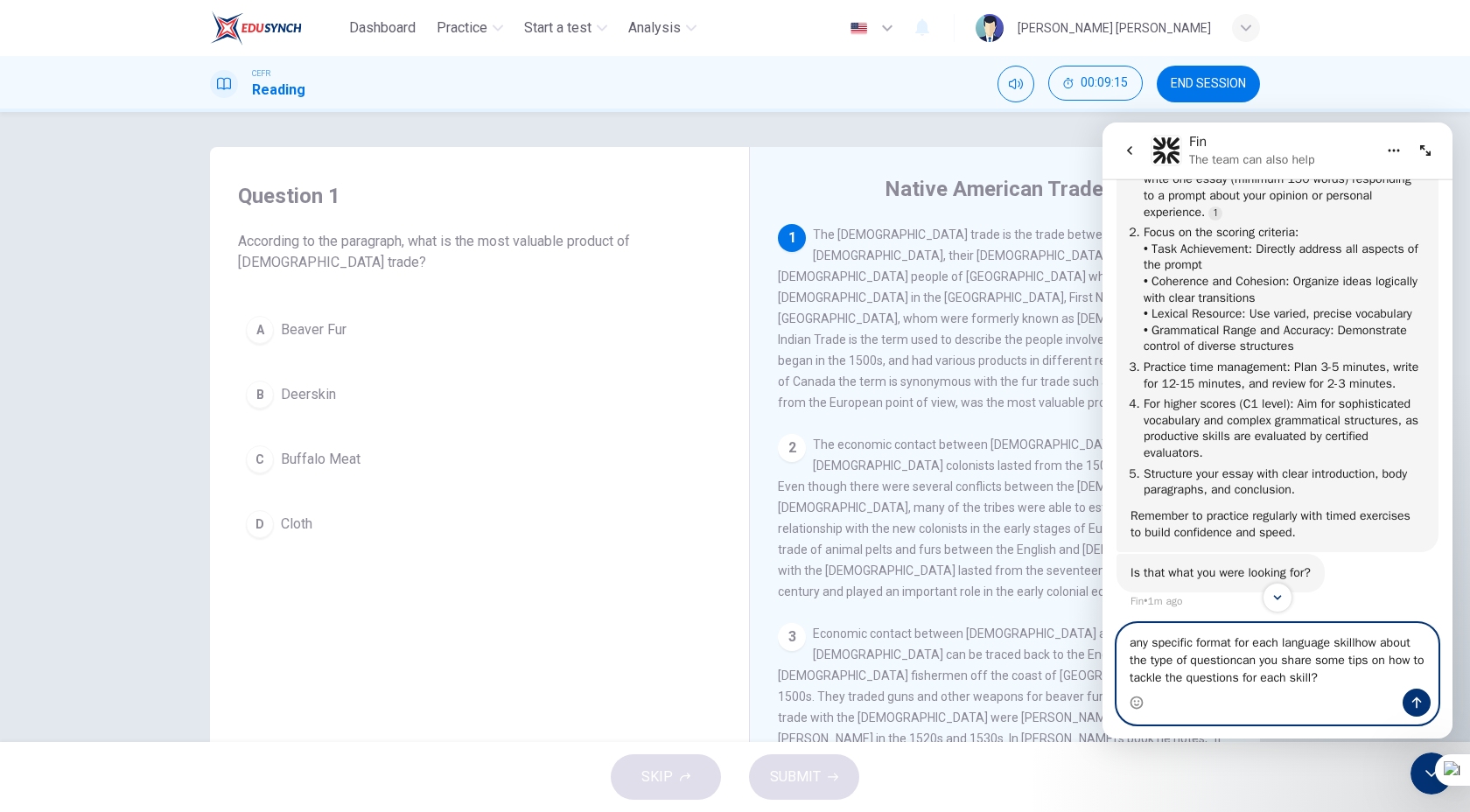 scroll, scrollTop: 2862, scrollLeft: 0, axis: vertical 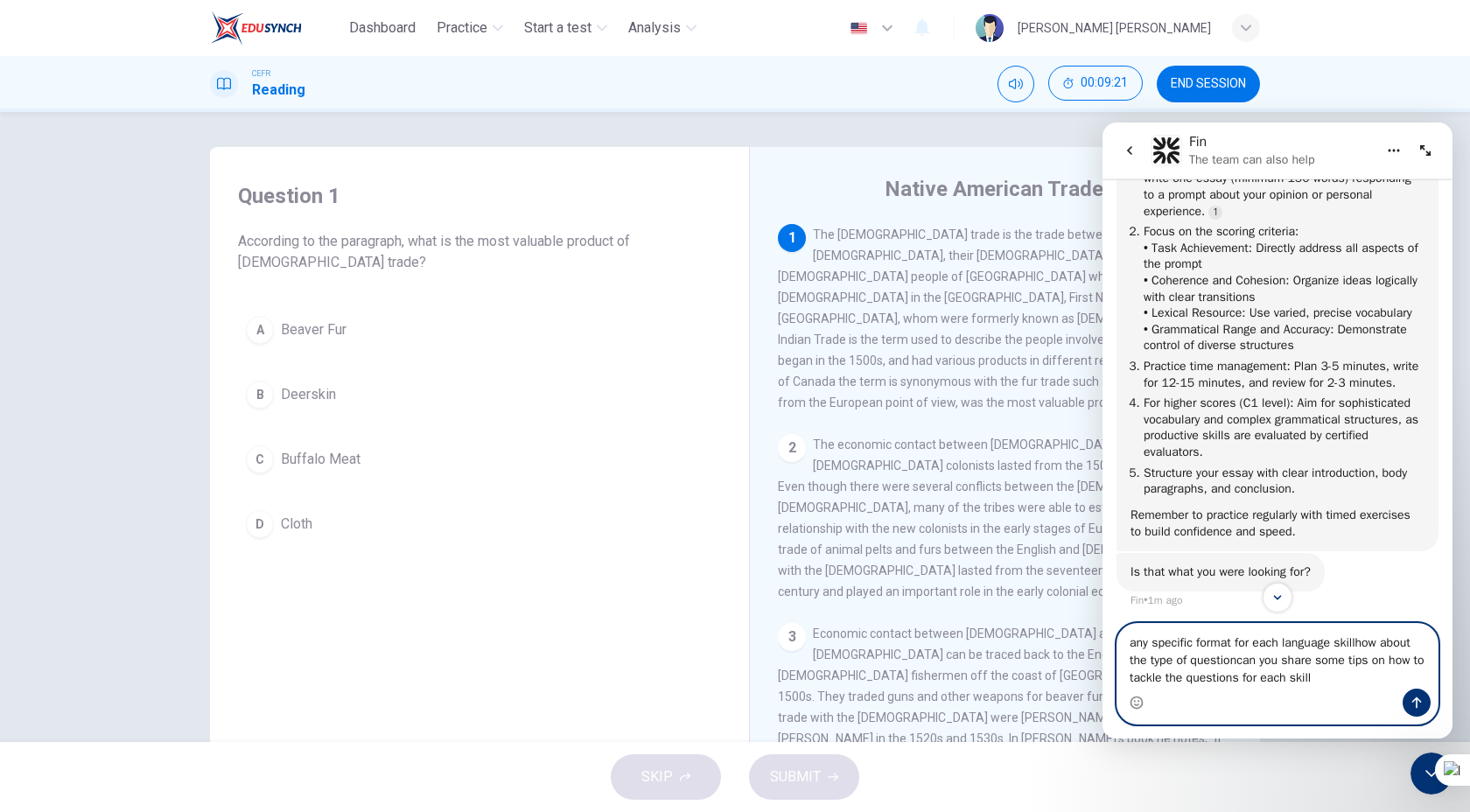 type on "any specific format for each language skillhow about the type of questioncan you share some tips on how to tackle the questions for each skill" 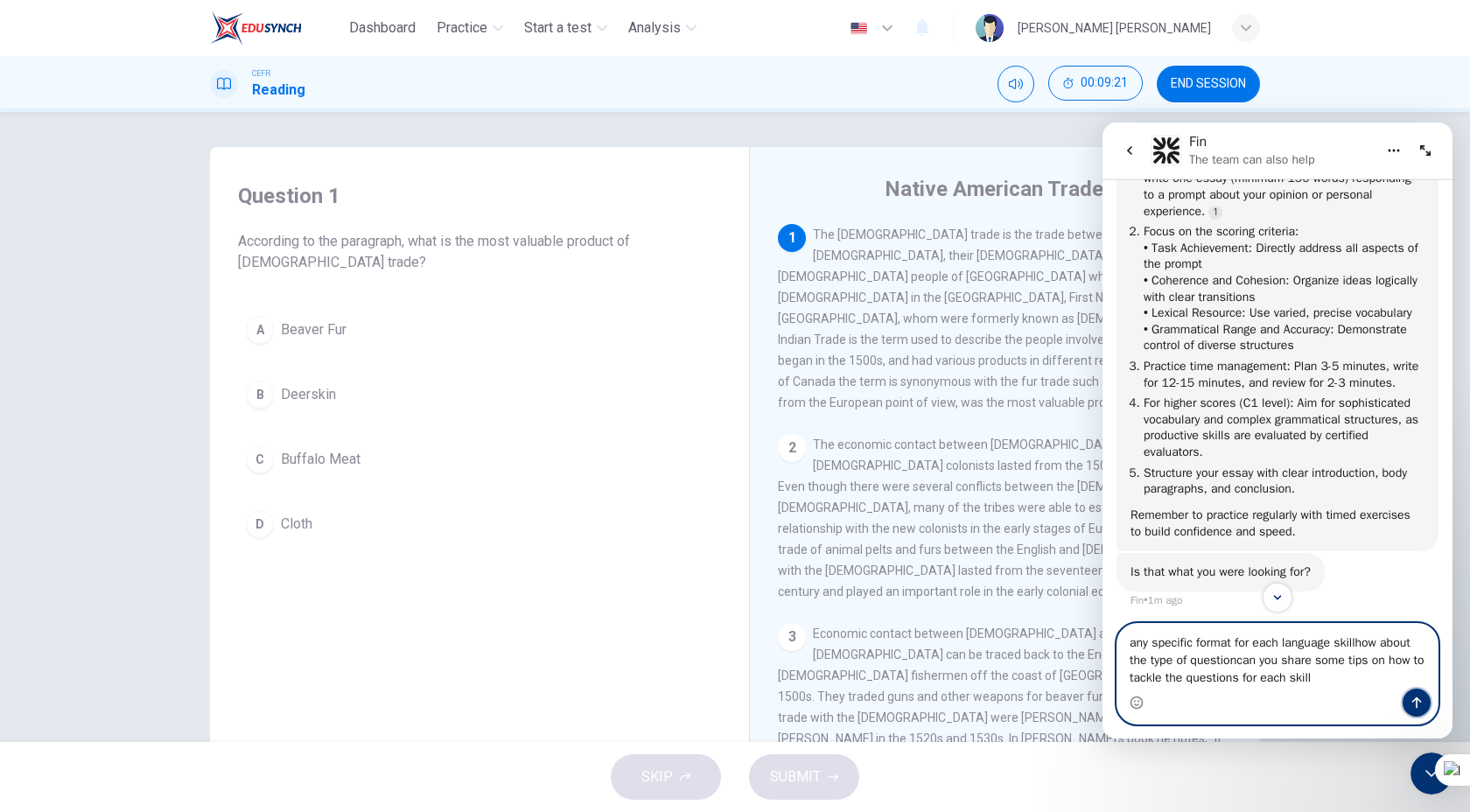 click 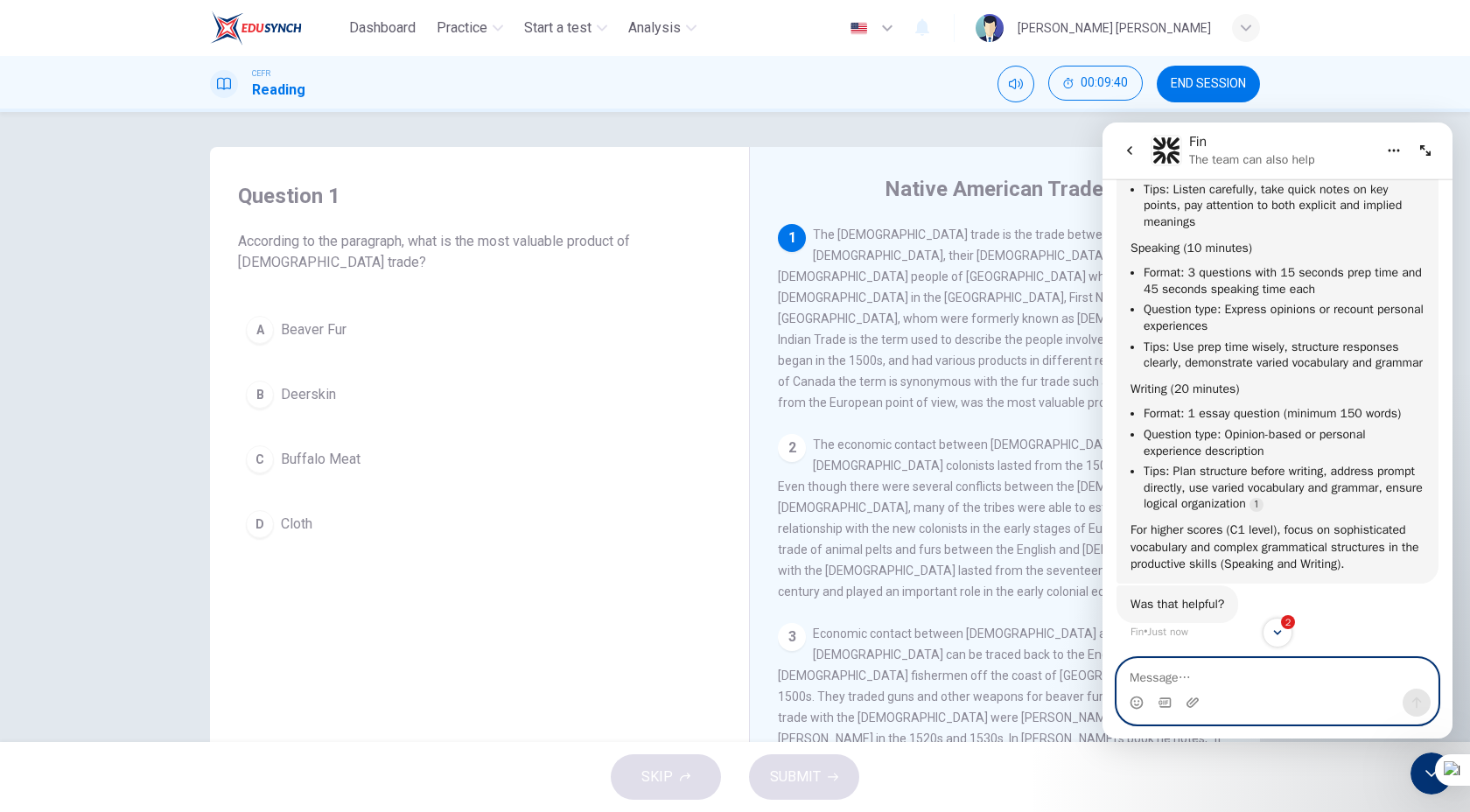 scroll, scrollTop: 3884, scrollLeft: 0, axis: vertical 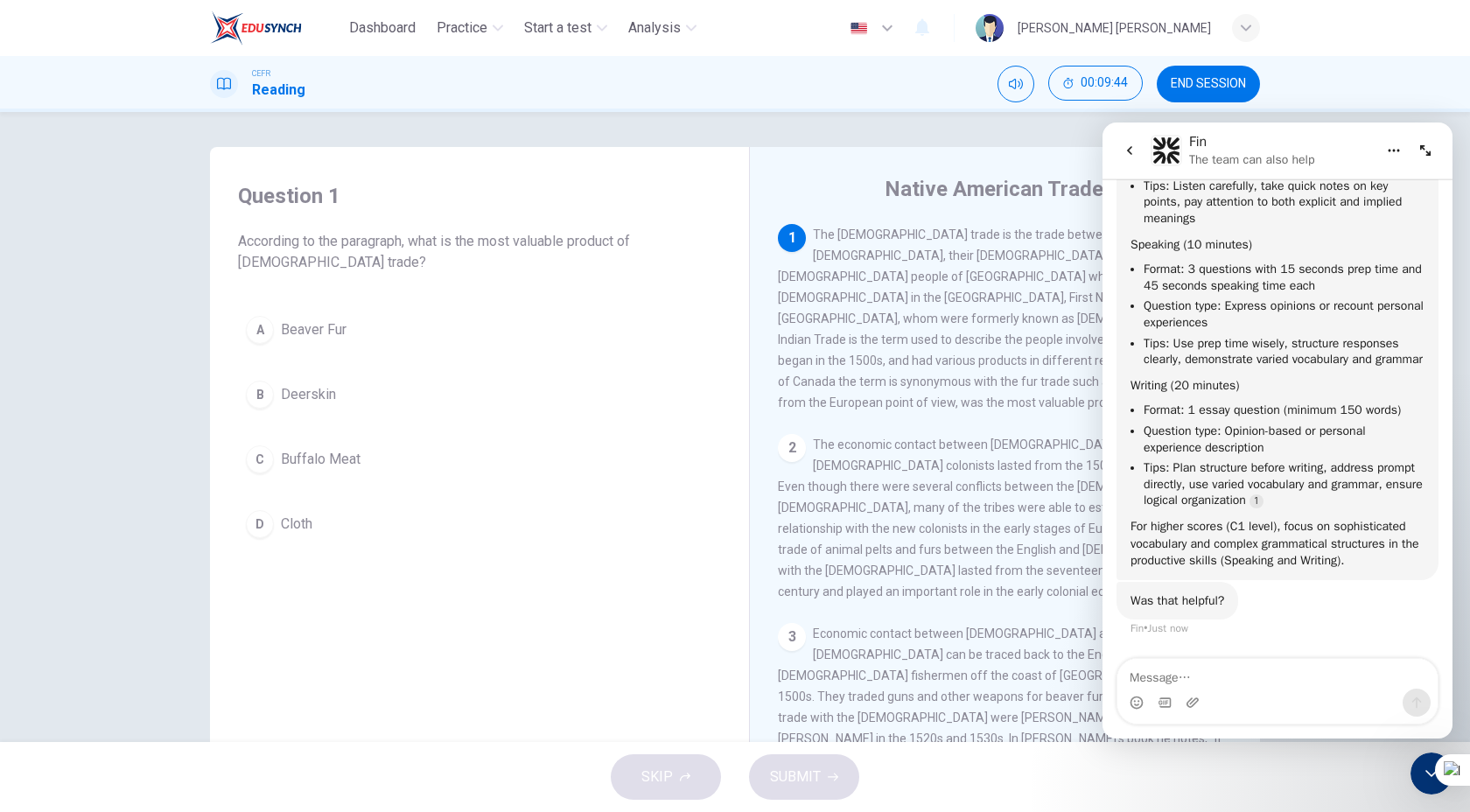 drag, startPoint x: 1293, startPoint y: 552, endPoint x: 1199, endPoint y: 552, distance: 94 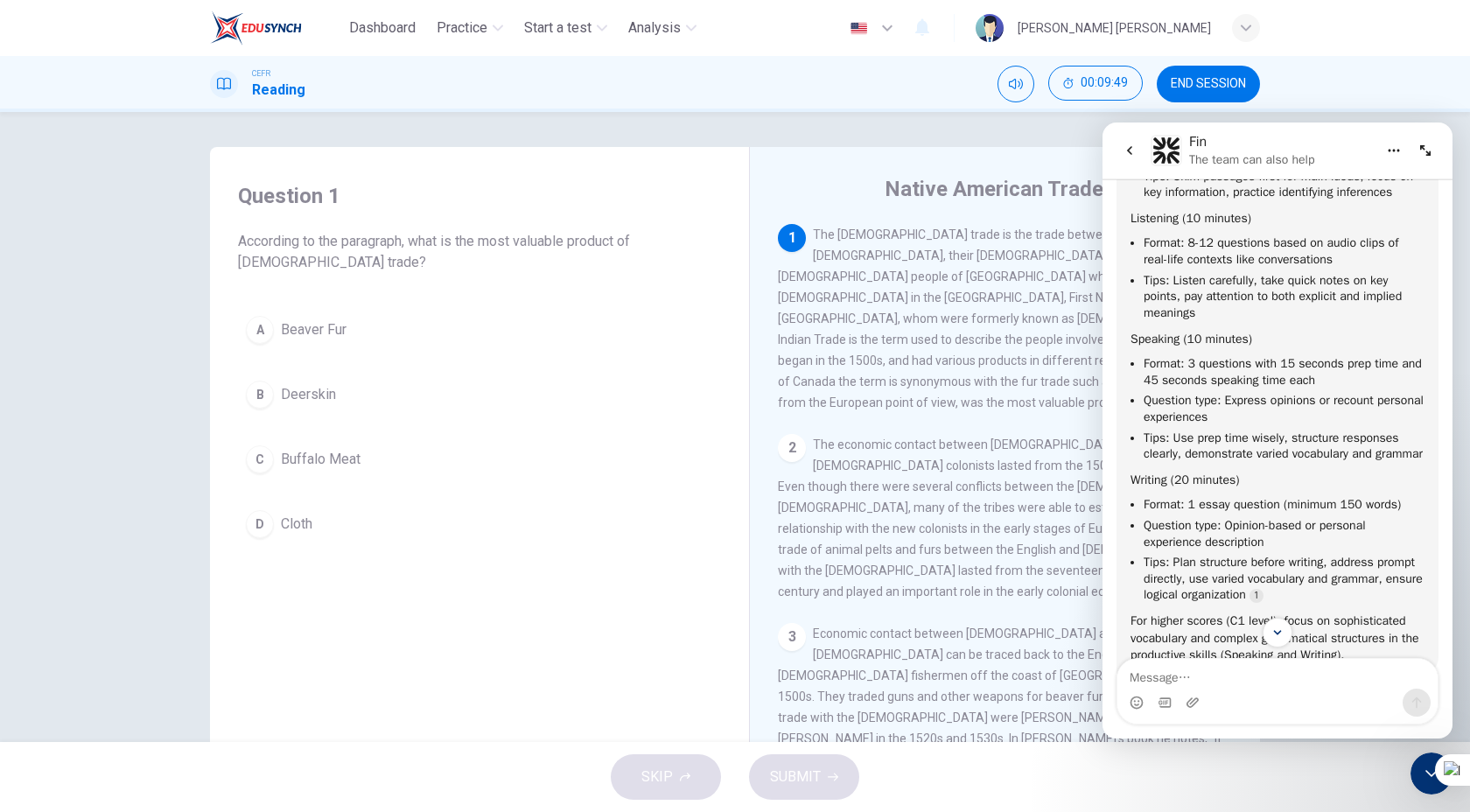 scroll, scrollTop: 3558, scrollLeft: 0, axis: vertical 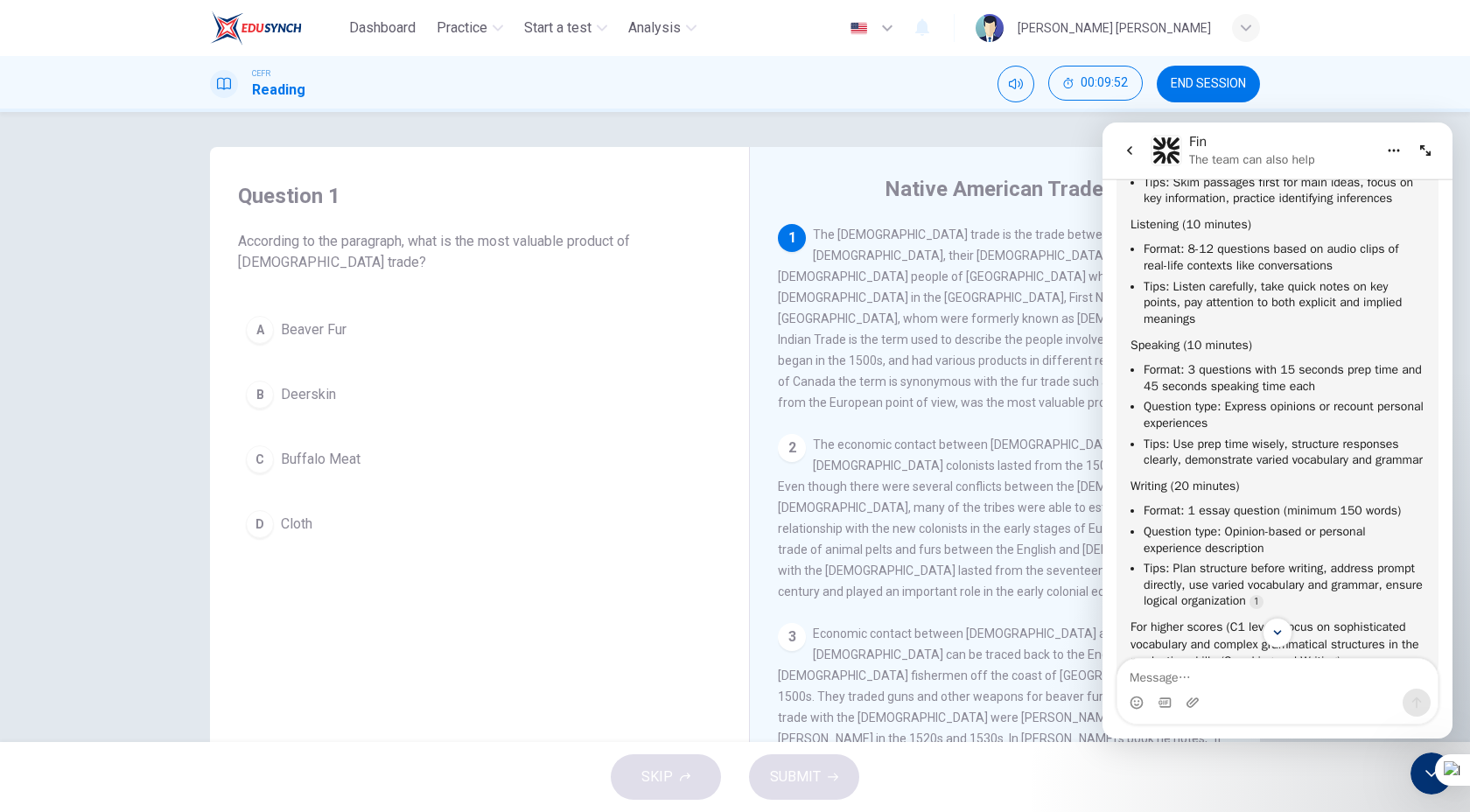 drag, startPoint x: 1132, startPoint y: 245, endPoint x: 1178, endPoint y: 242, distance: 46.097722 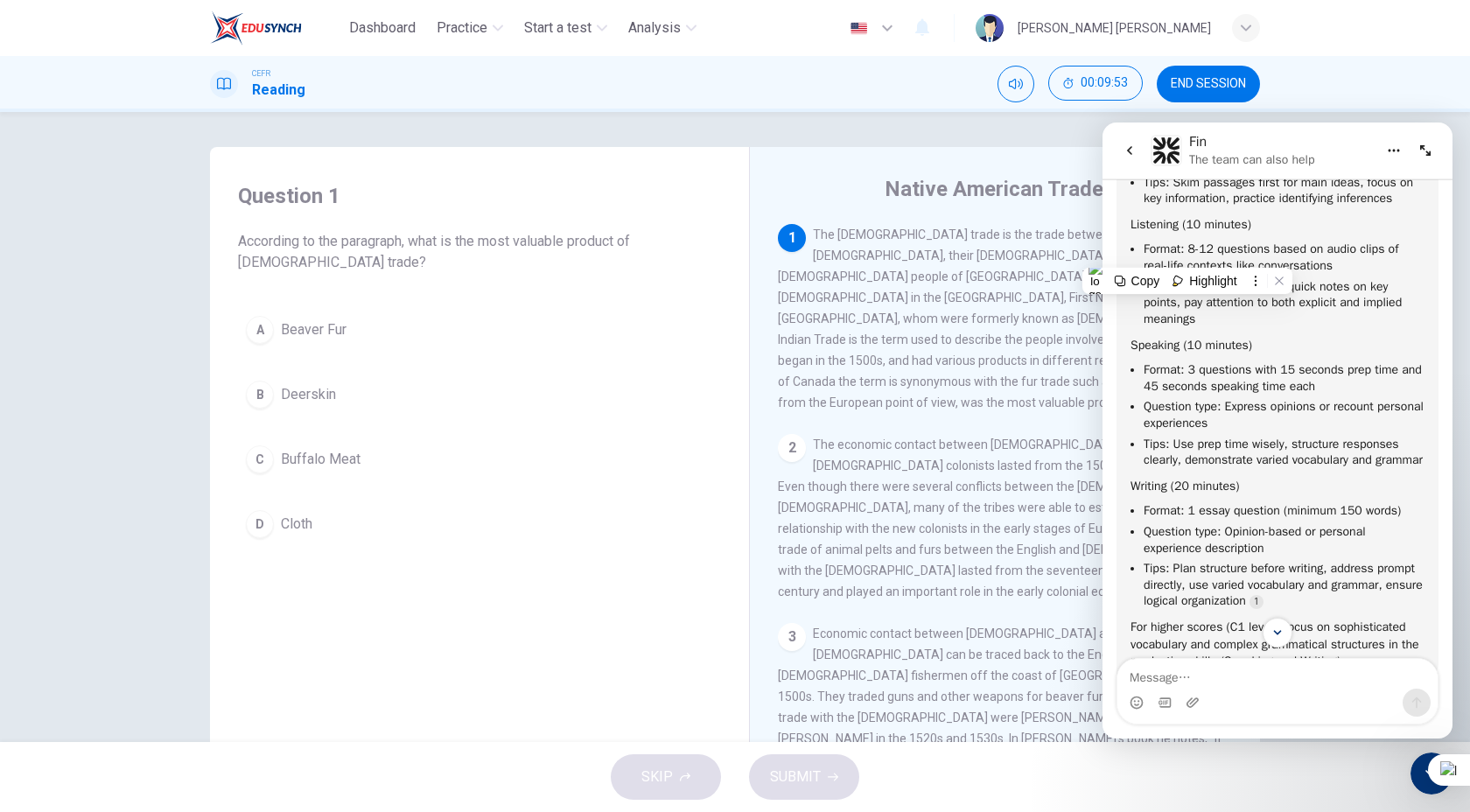 click on "Here's a summary of the CEFR Level Test format, question types, and tips:" at bounding box center (1278, 69) 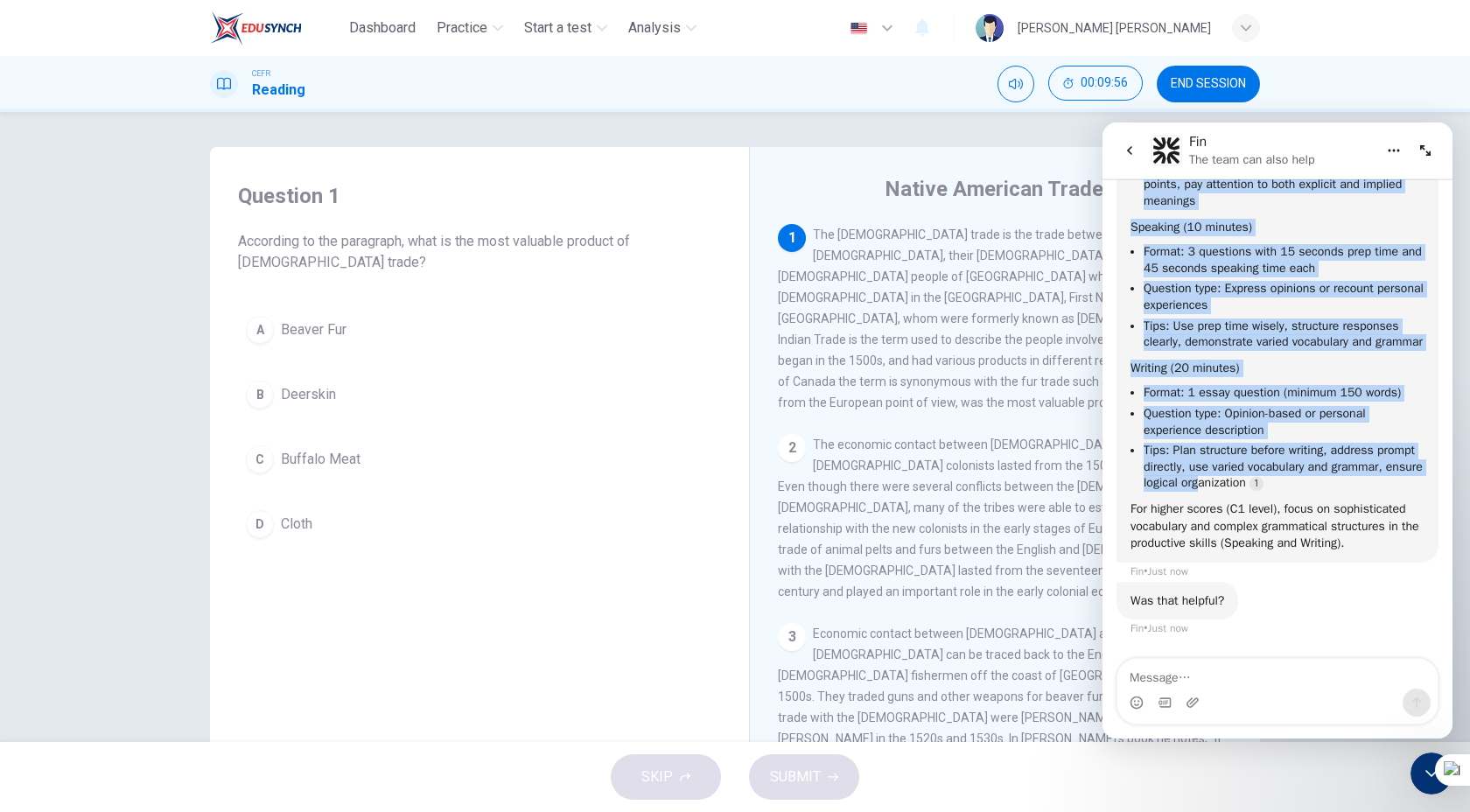 scroll, scrollTop: 3902, scrollLeft: 0, axis: vertical 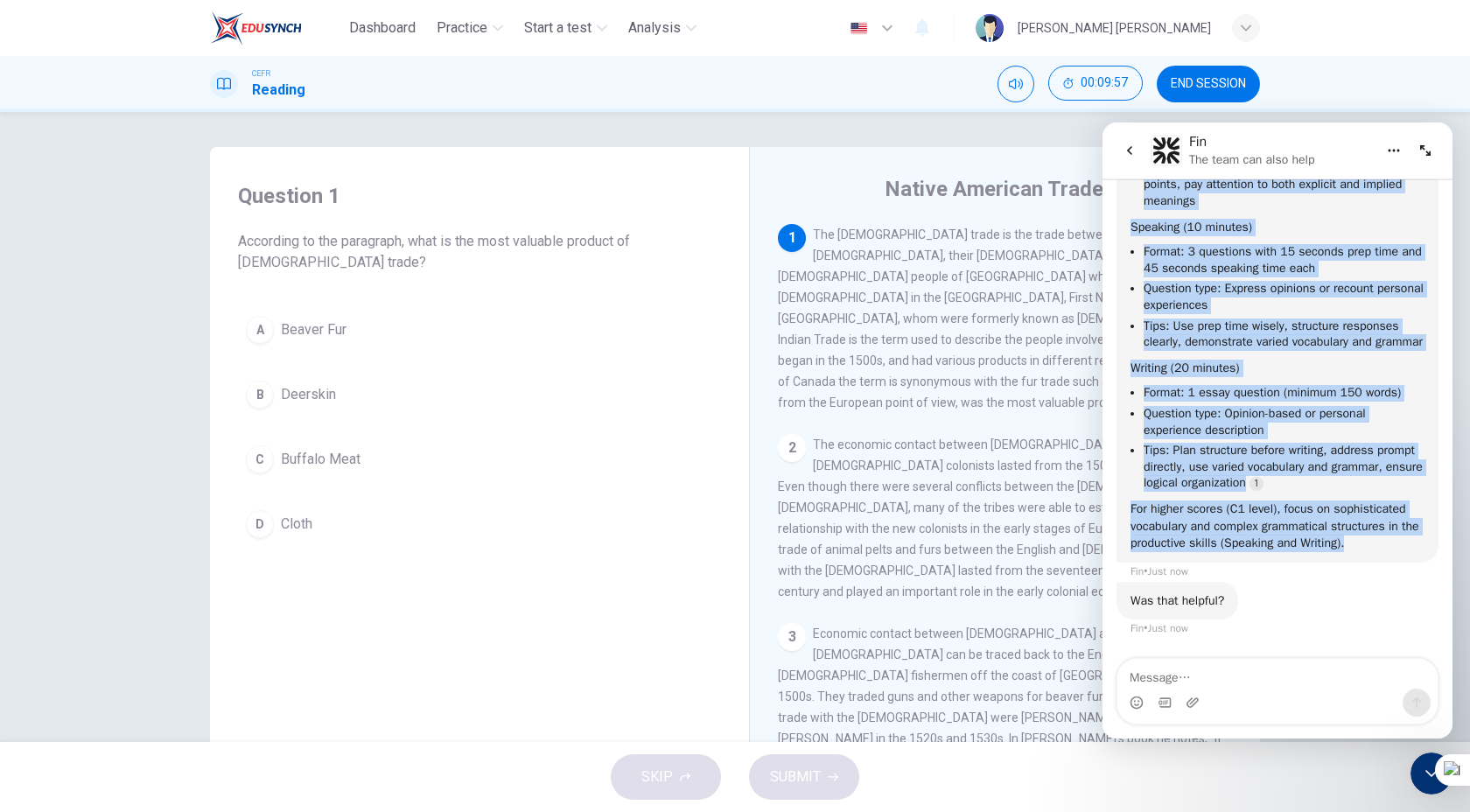 drag, startPoint x: 1131, startPoint y: 237, endPoint x: 1279, endPoint y: 545, distance: 341.71333 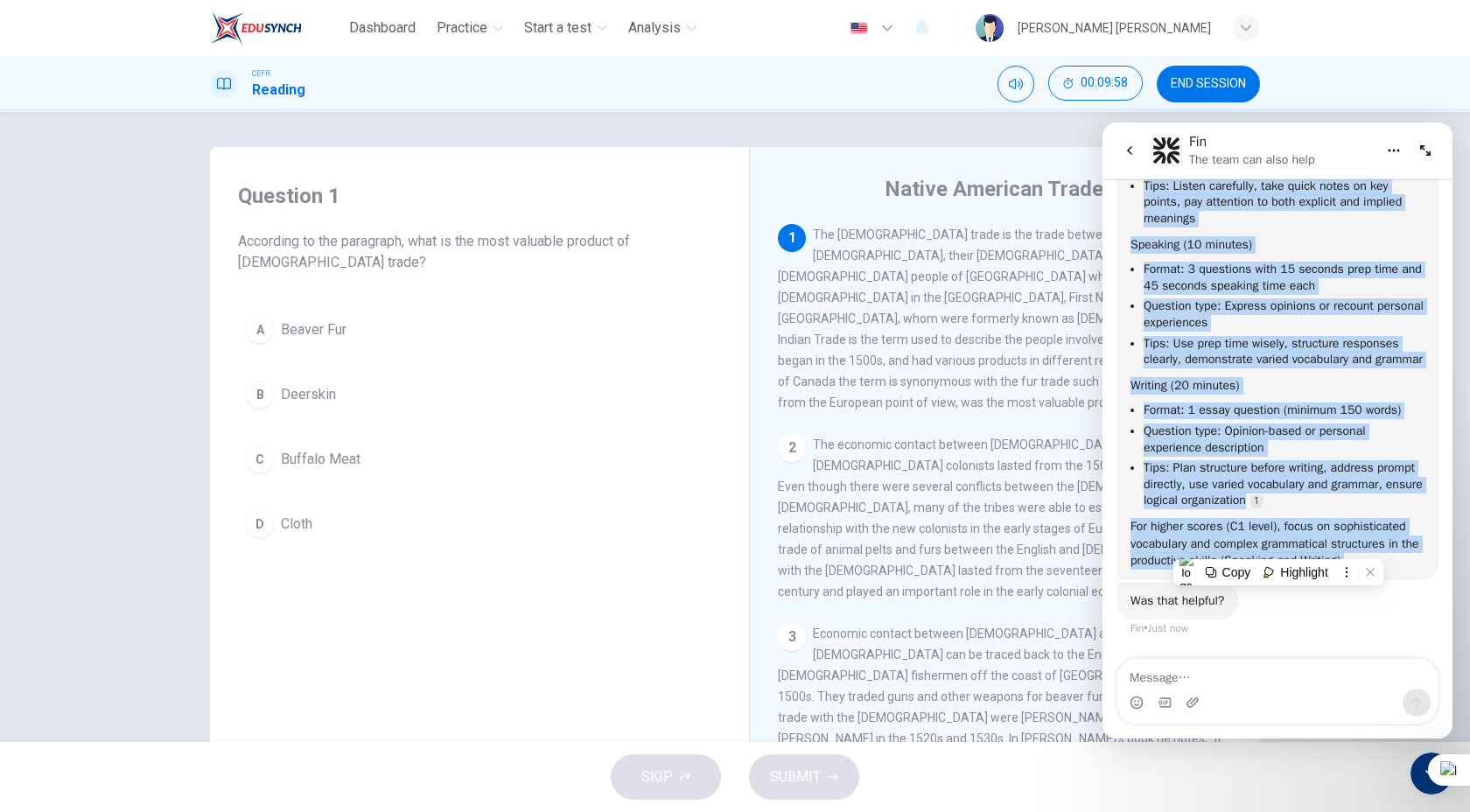 scroll, scrollTop: 3884, scrollLeft: 0, axis: vertical 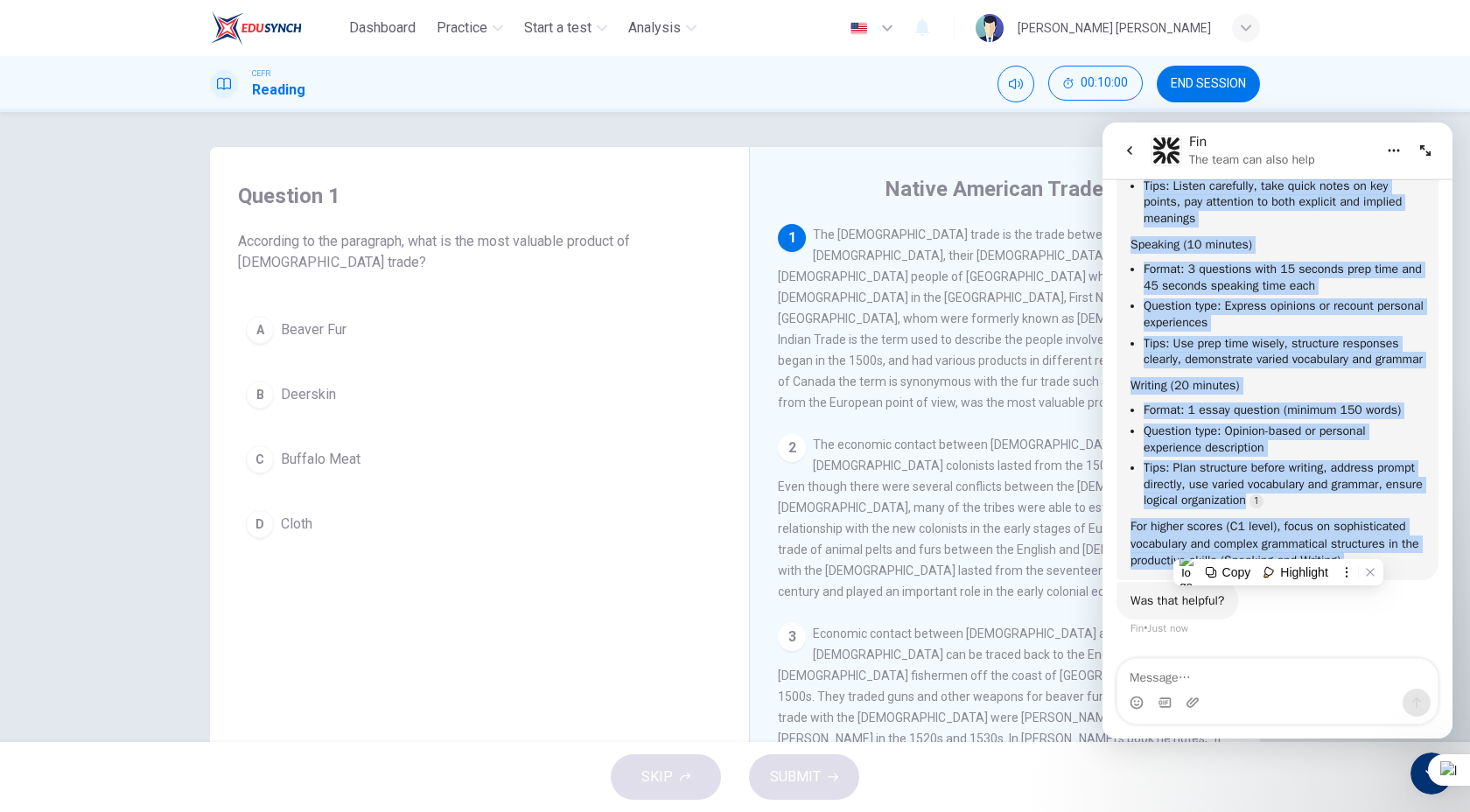 copy on "Here's a summary of the CEFR Level Test format, question types, and tips: Reading (20 minutes) Format: 12-15 questions testing vocabulary in context, comprehension, inference, and summarizing Tips: Skim passages first for main ideas, focus on key information, practice identifying inferences Listening (10 minutes) Format: 8-12 questions based on audio clips of real-life contexts like conversations Tips: Listen carefully, take quick notes on key points, pay attention to both explicit and implied meanings Speaking (10 minutes) Format: 3 questions with 15 seconds prep time and 45 seconds speaking time each Question type: Express opinions or recount personal experiences Tips: Use prep time wisely, structure responses clearly, demonstrate varied vocabulary and grammar Writing (20 minutes) Format: 1 essay question (minimum 150 words) Question type: Opinion-based or personal experience description Tips: Plan structure before writing, address prompt directly, use varied vocabulary and grammar, ensure logical organi..." 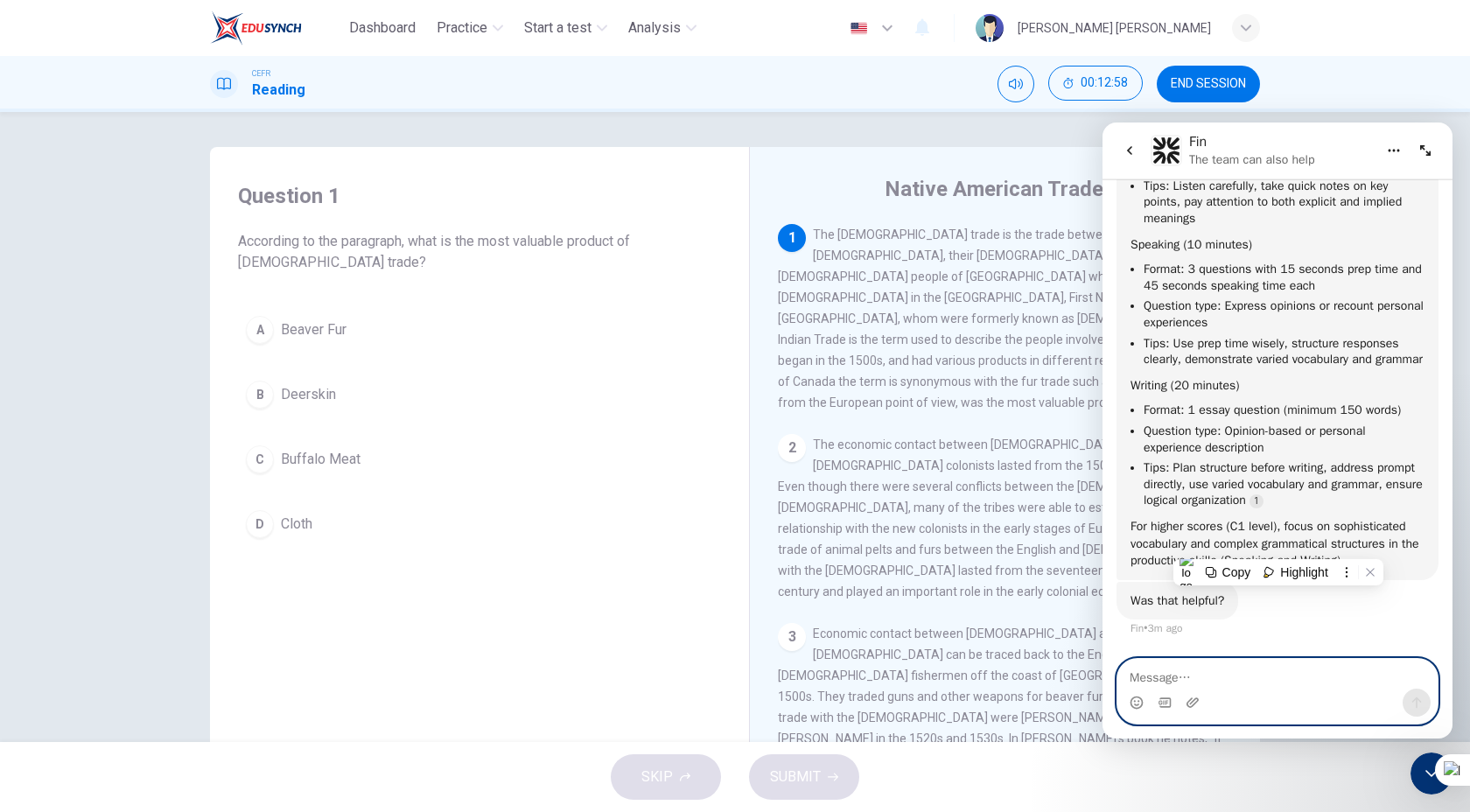 click at bounding box center [1278, 674] 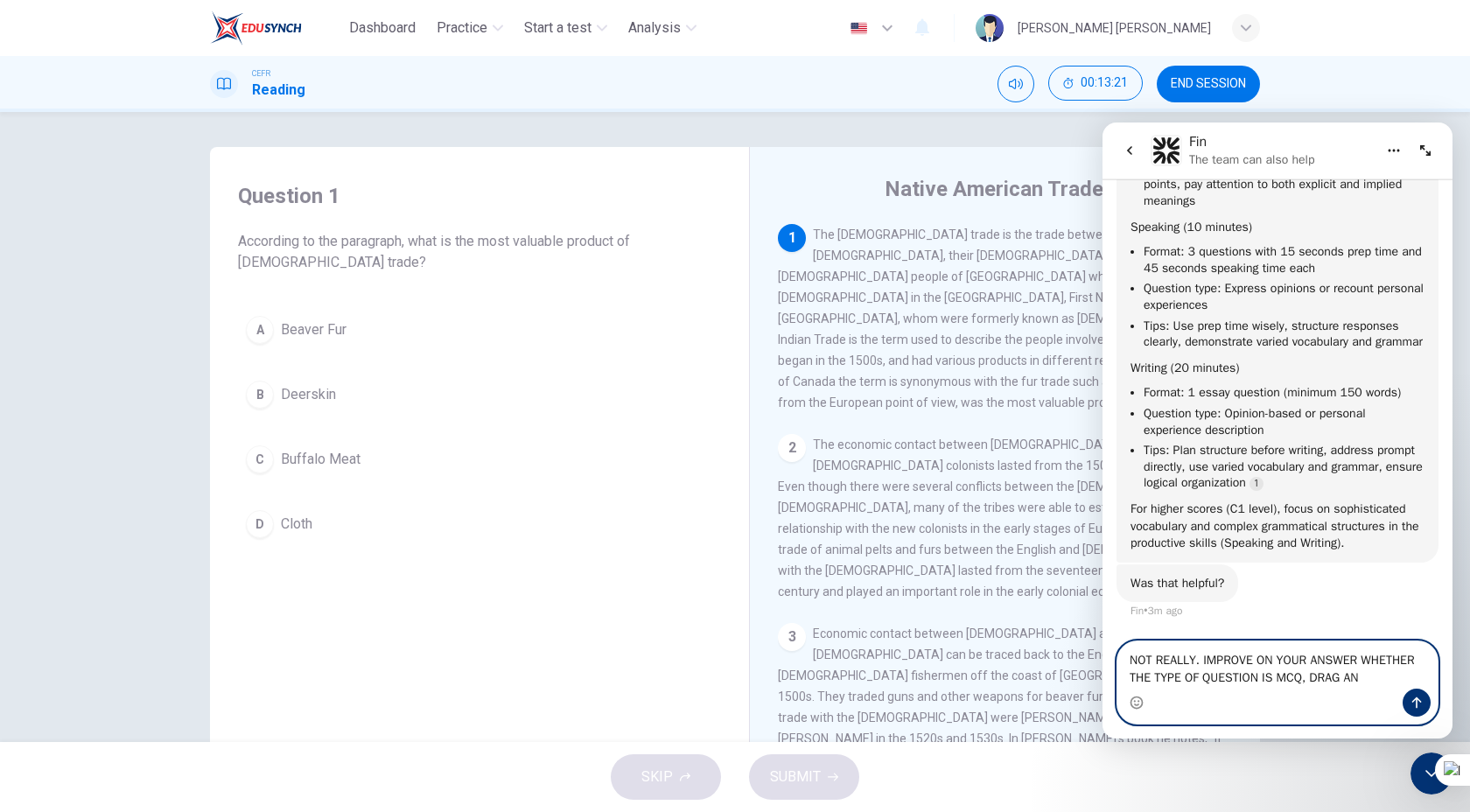 scroll, scrollTop: 3919, scrollLeft: 0, axis: vertical 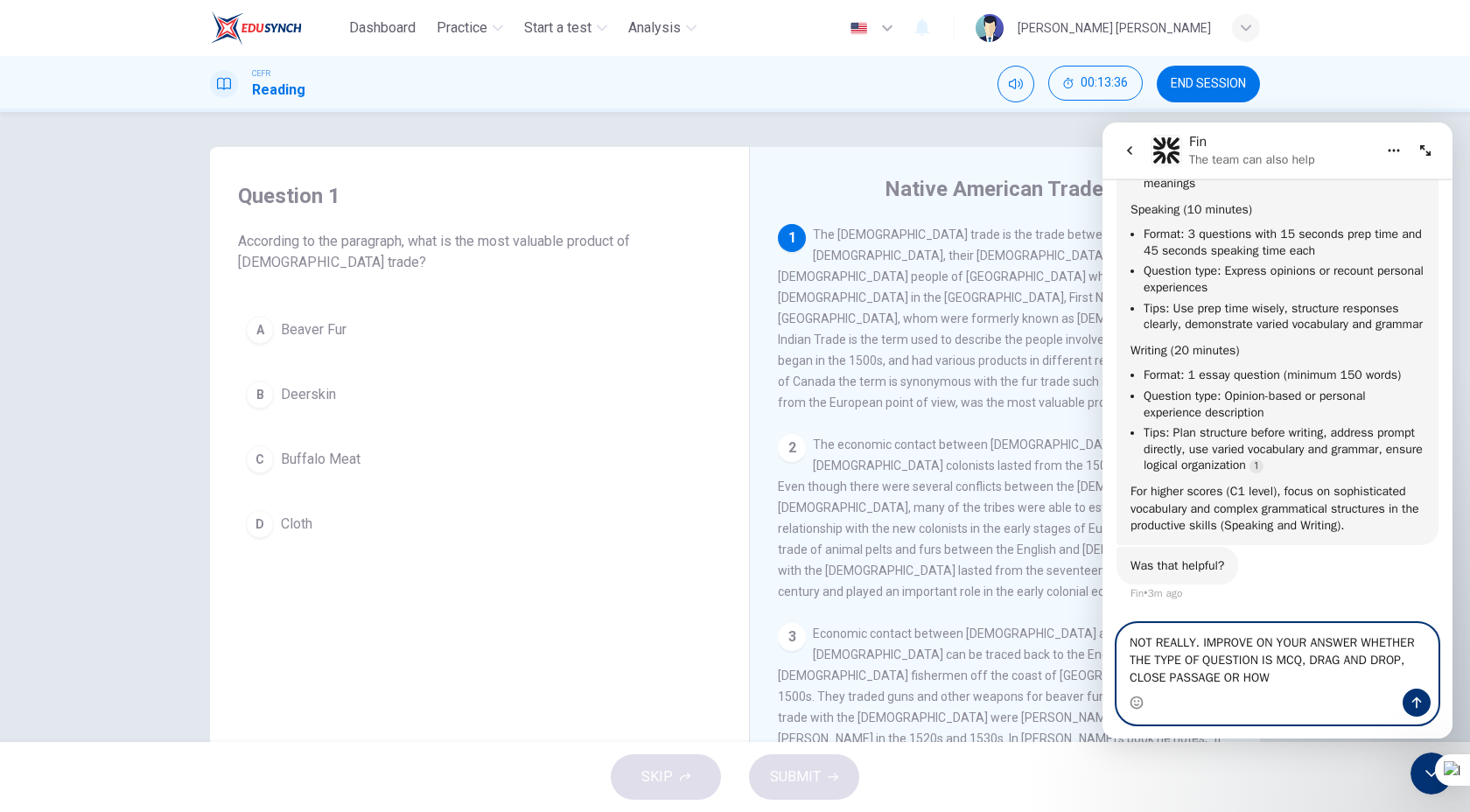 type on "NOT REALLY. IMPROVE ON YOUR ANSWER WHETHER THE TYPE OF QUESTION IS MCQ, DRAG AND DROP, CLOSE PASSAGE OR HOW?" 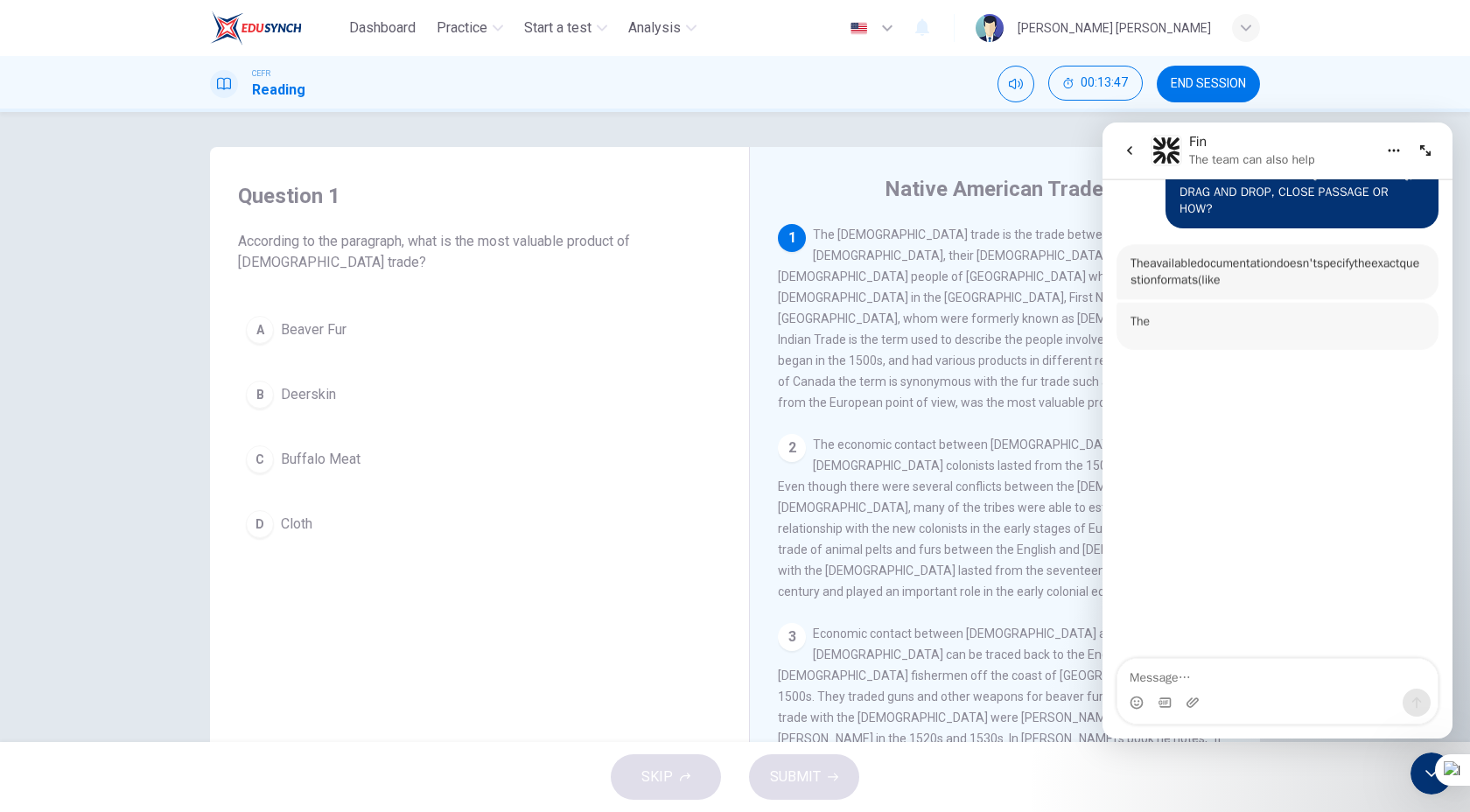 scroll, scrollTop: 4254, scrollLeft: 0, axis: vertical 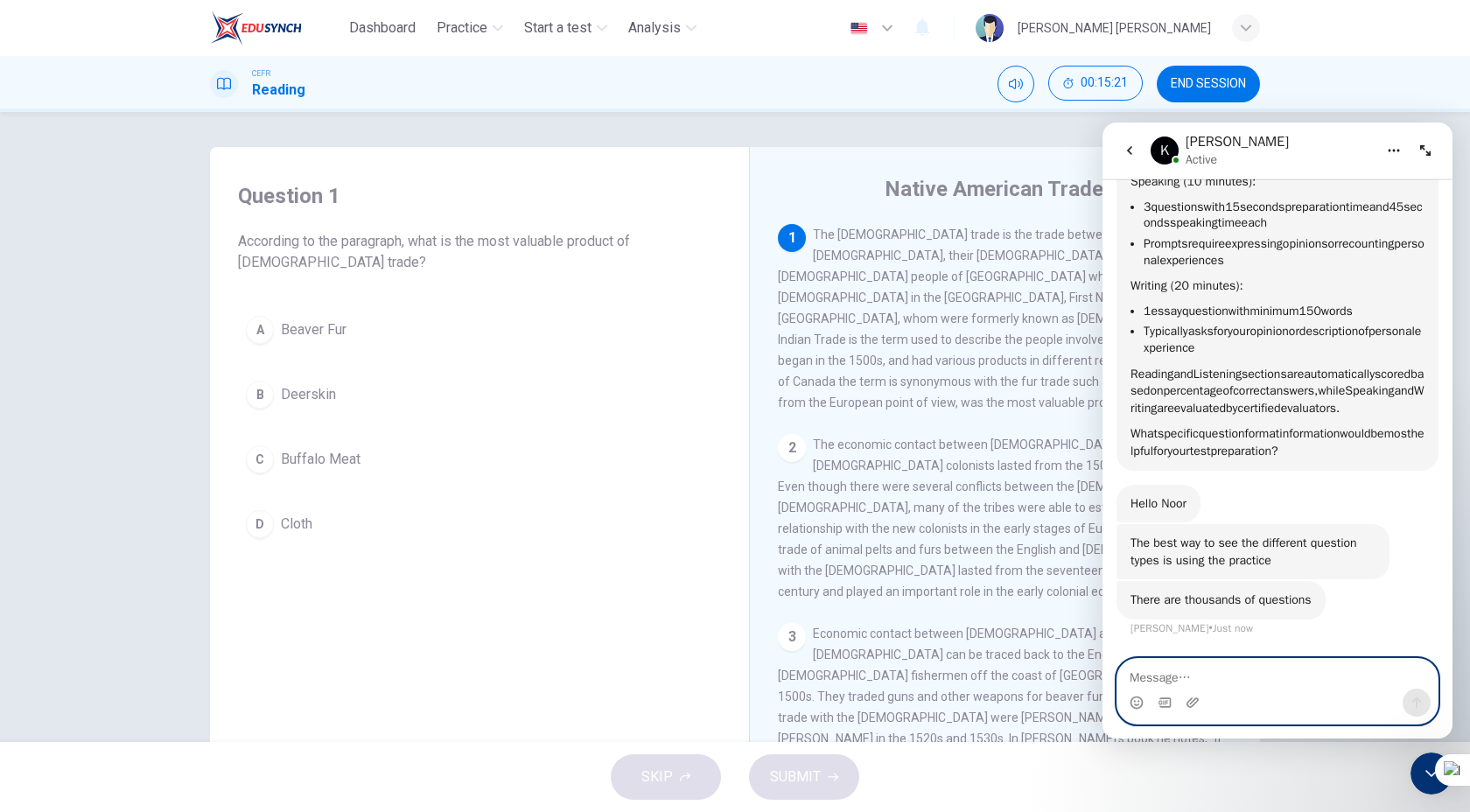 click at bounding box center (1278, 674) 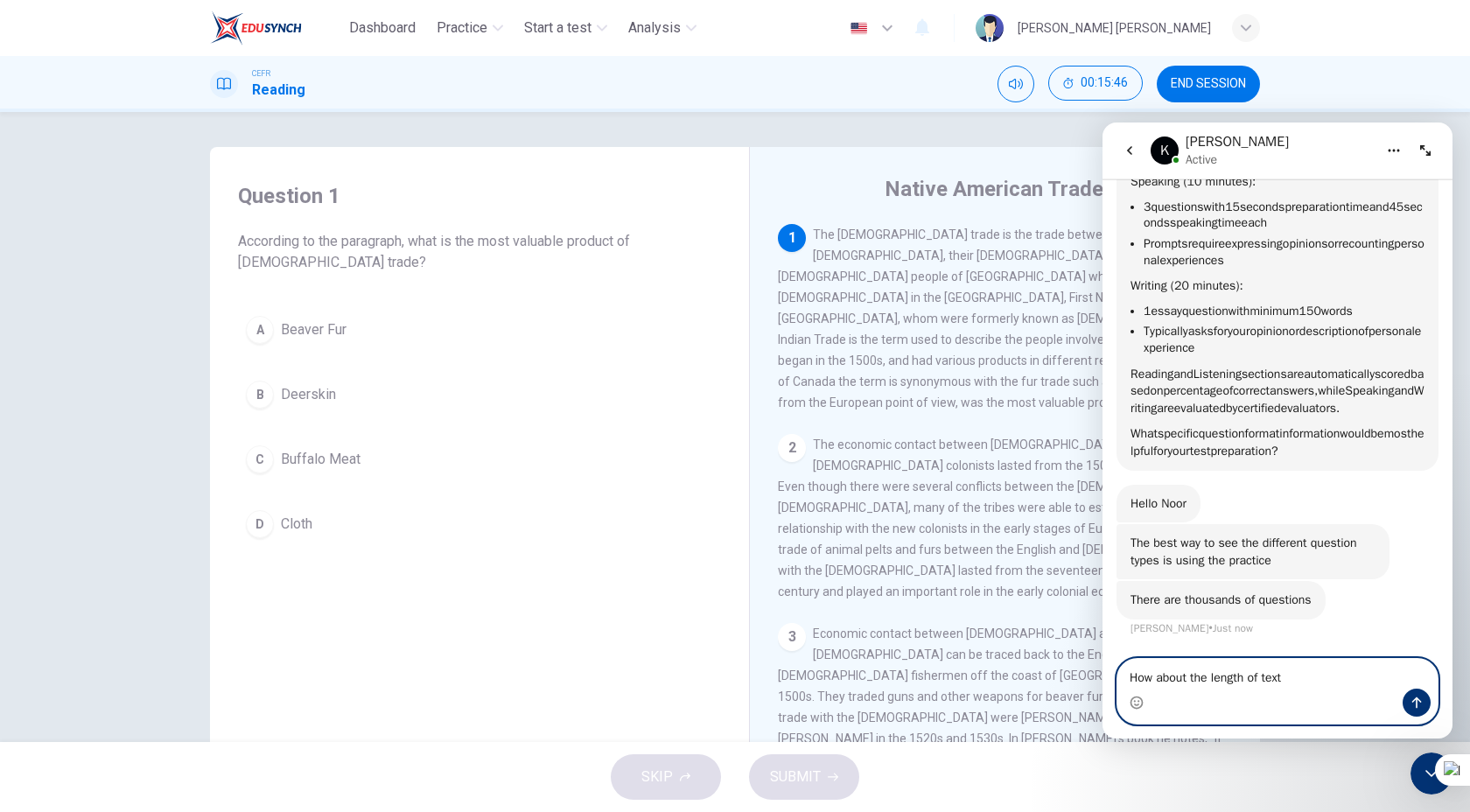type on "How about the length of text?" 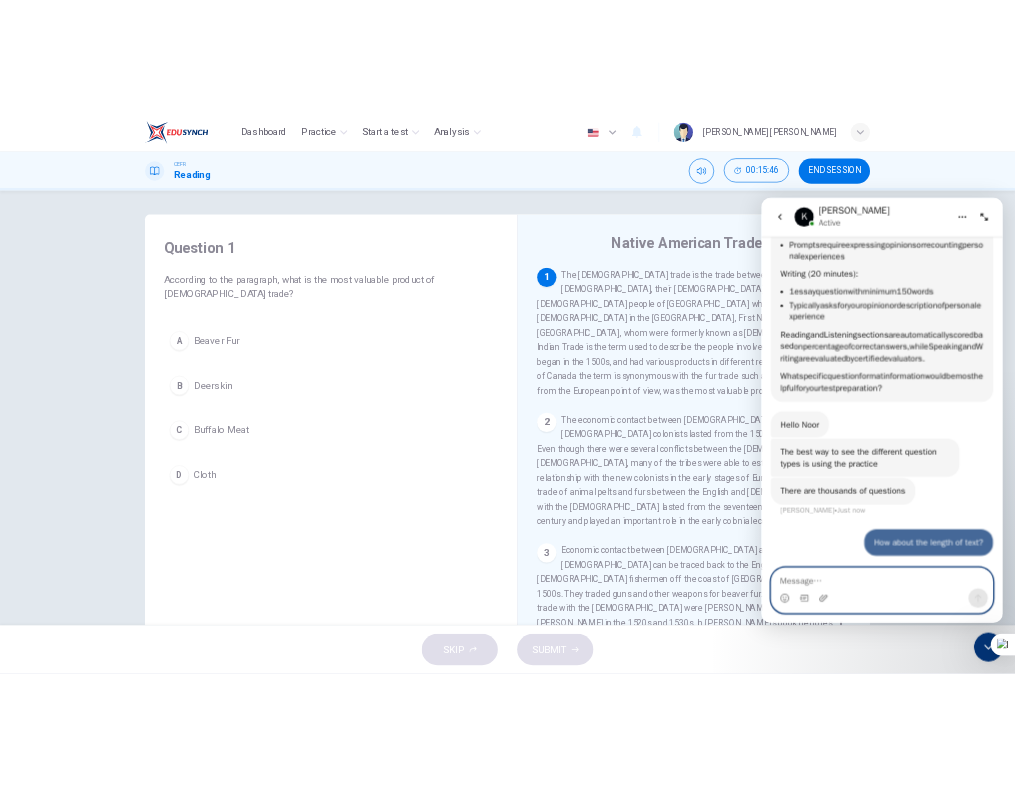 scroll, scrollTop: 6117, scrollLeft: 0, axis: vertical 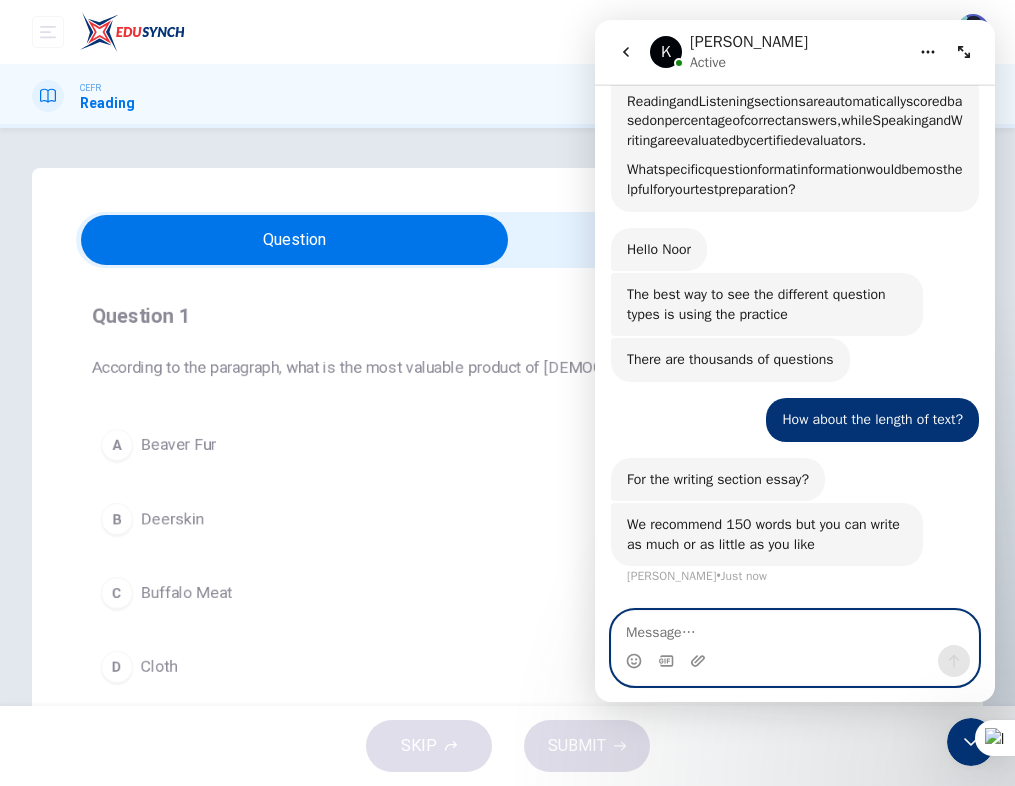 click at bounding box center (795, 628) 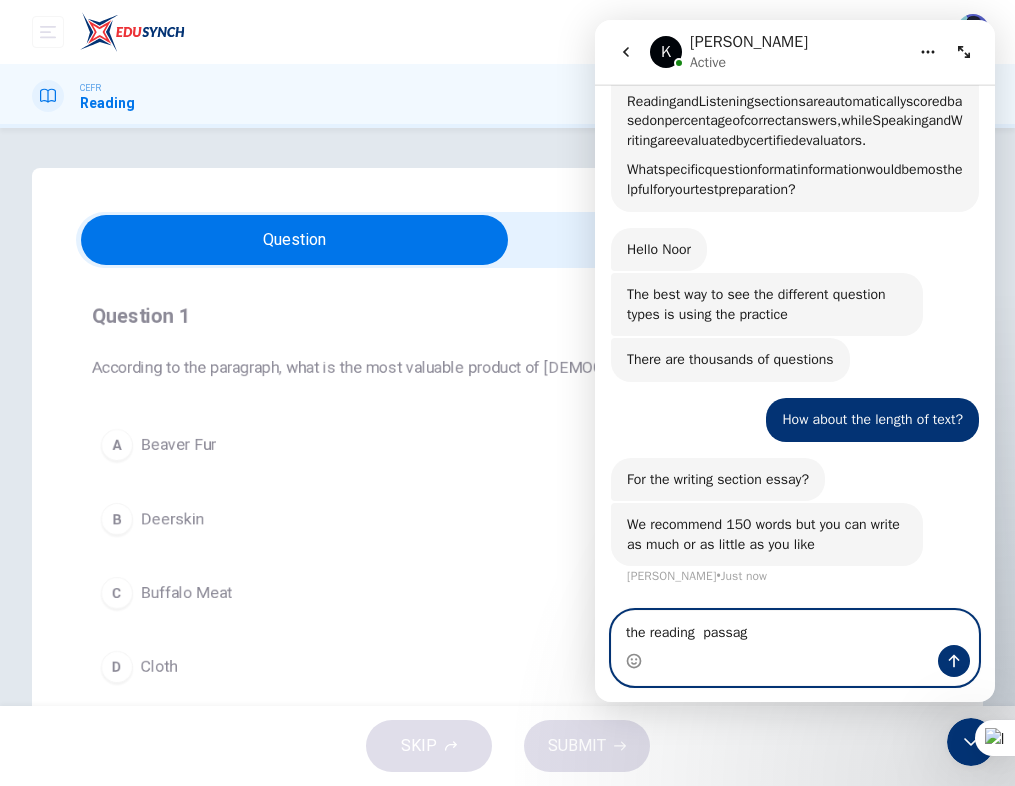 type on "the reading  passage" 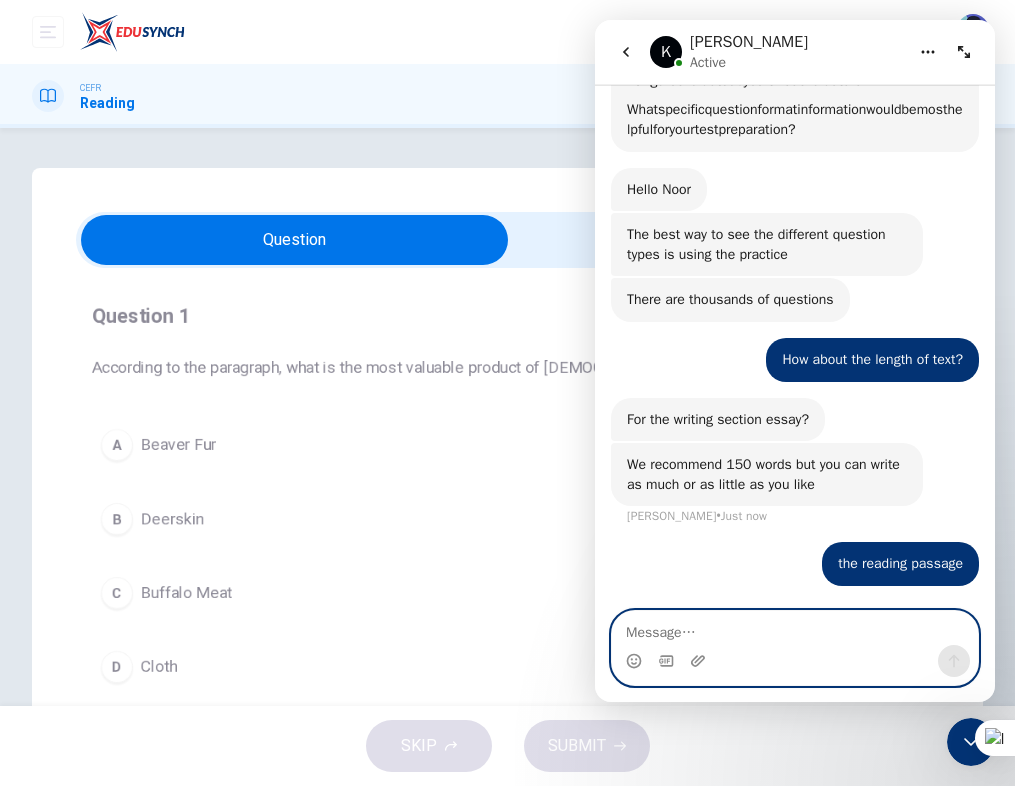 scroll, scrollTop: 6323, scrollLeft: 0, axis: vertical 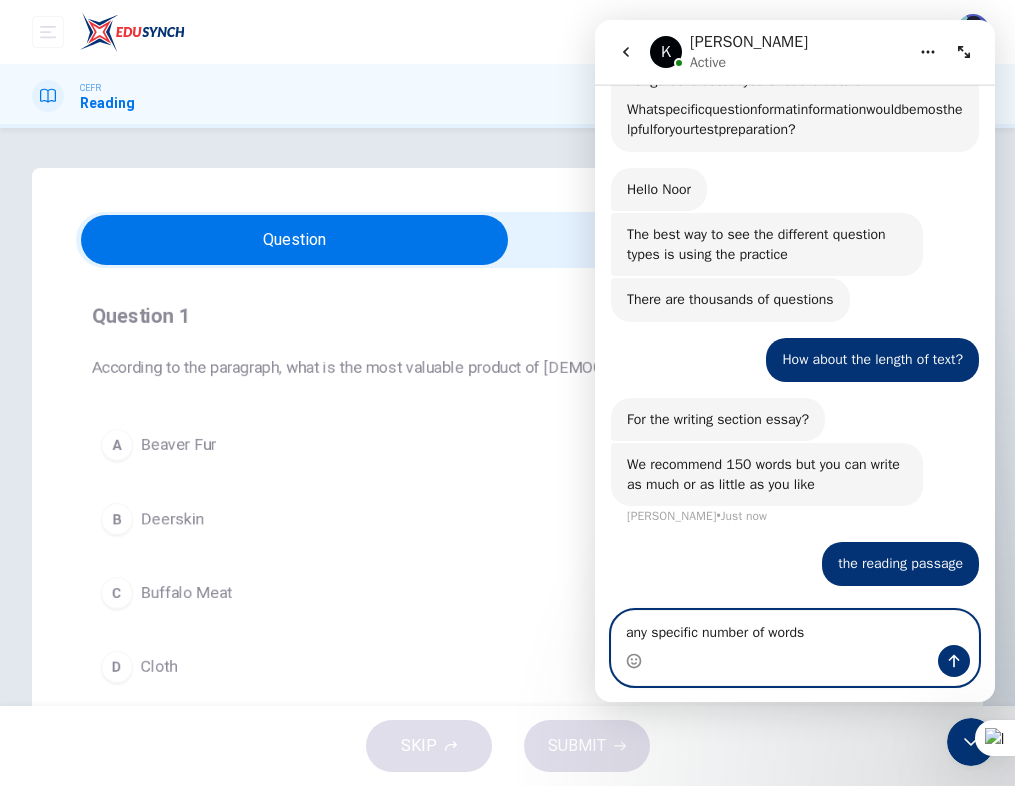 type on "any specific number of words?" 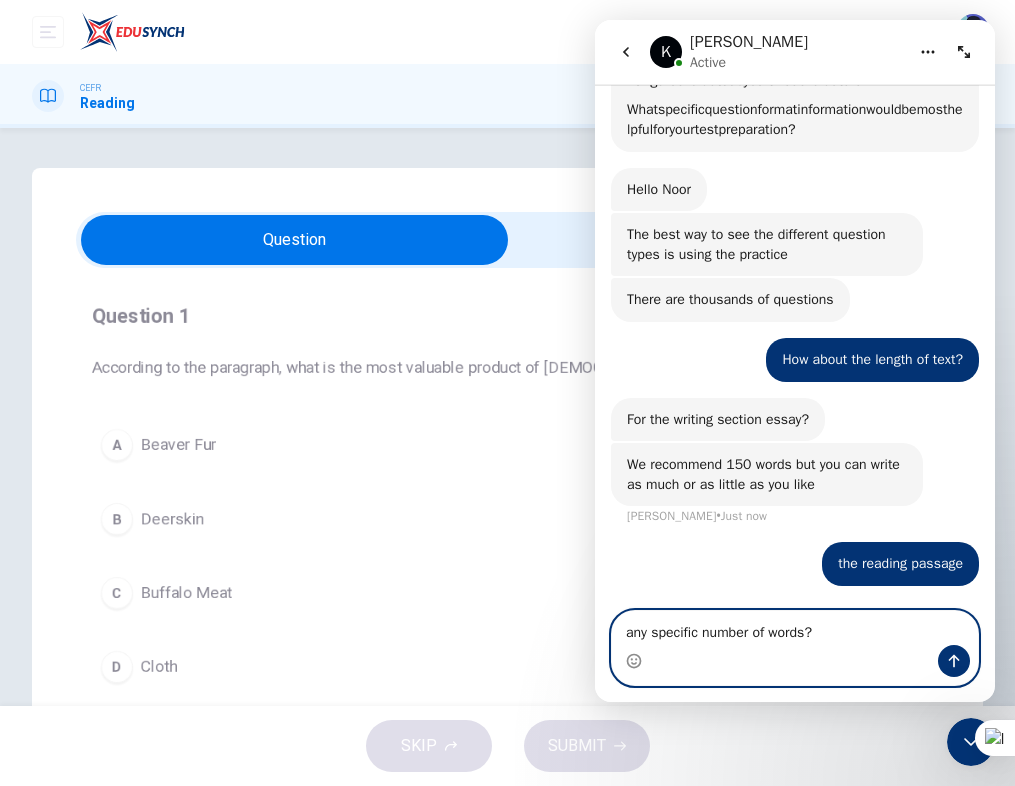 type 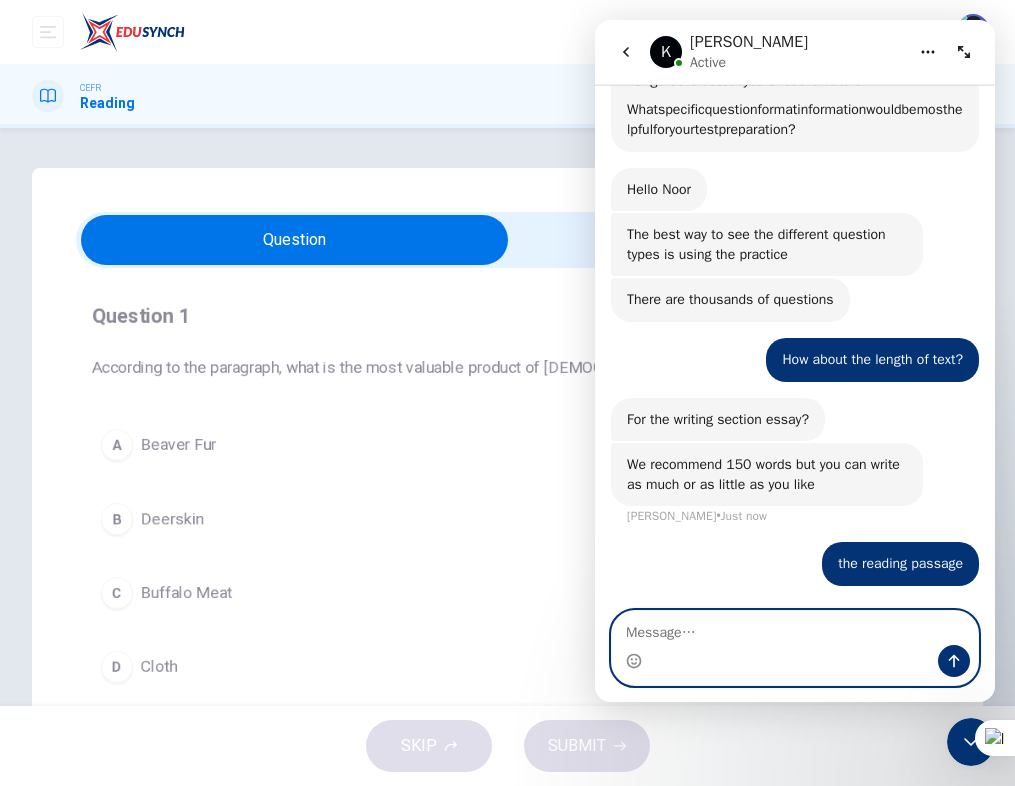 scroll, scrollTop: 6369, scrollLeft: 0, axis: vertical 